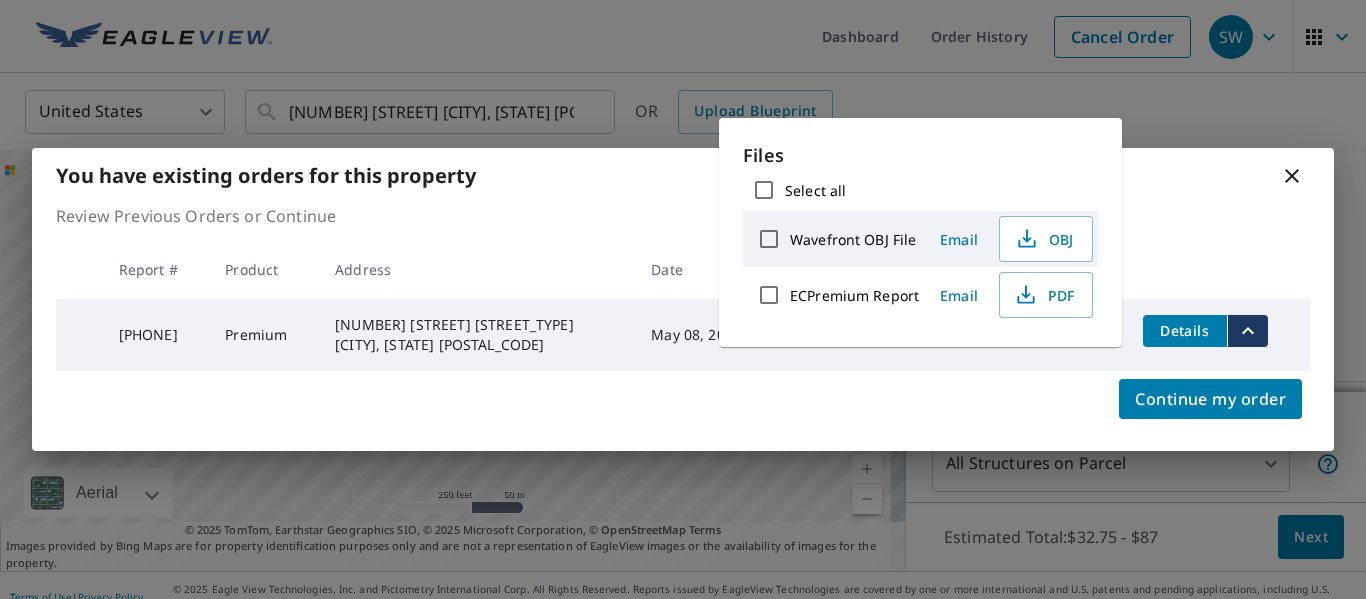 scroll, scrollTop: 0, scrollLeft: 0, axis: both 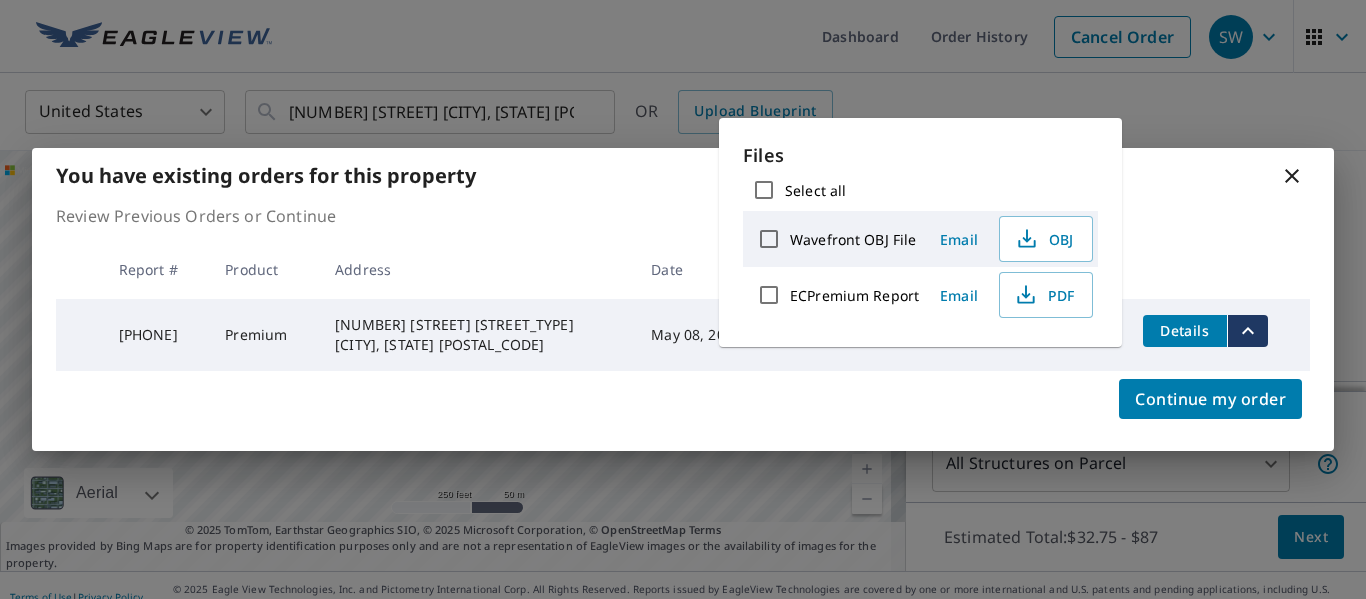 click 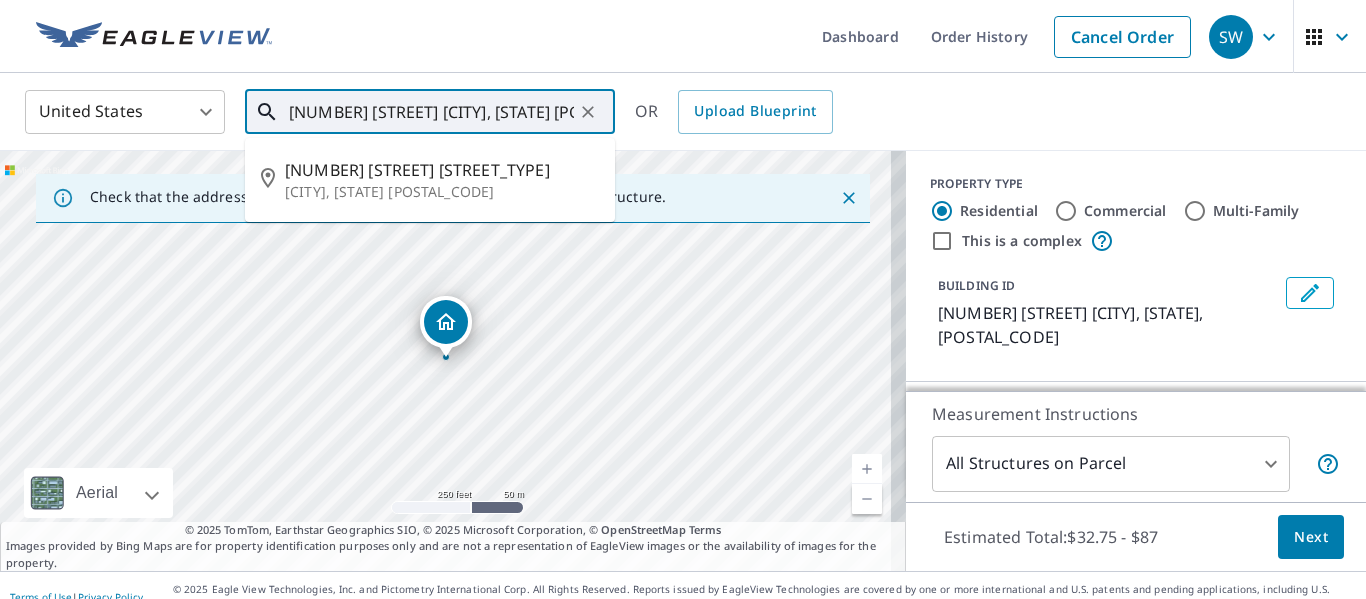 click on "21974 Golden Elm Cir Edmond, OK 73012" at bounding box center (431, 112) 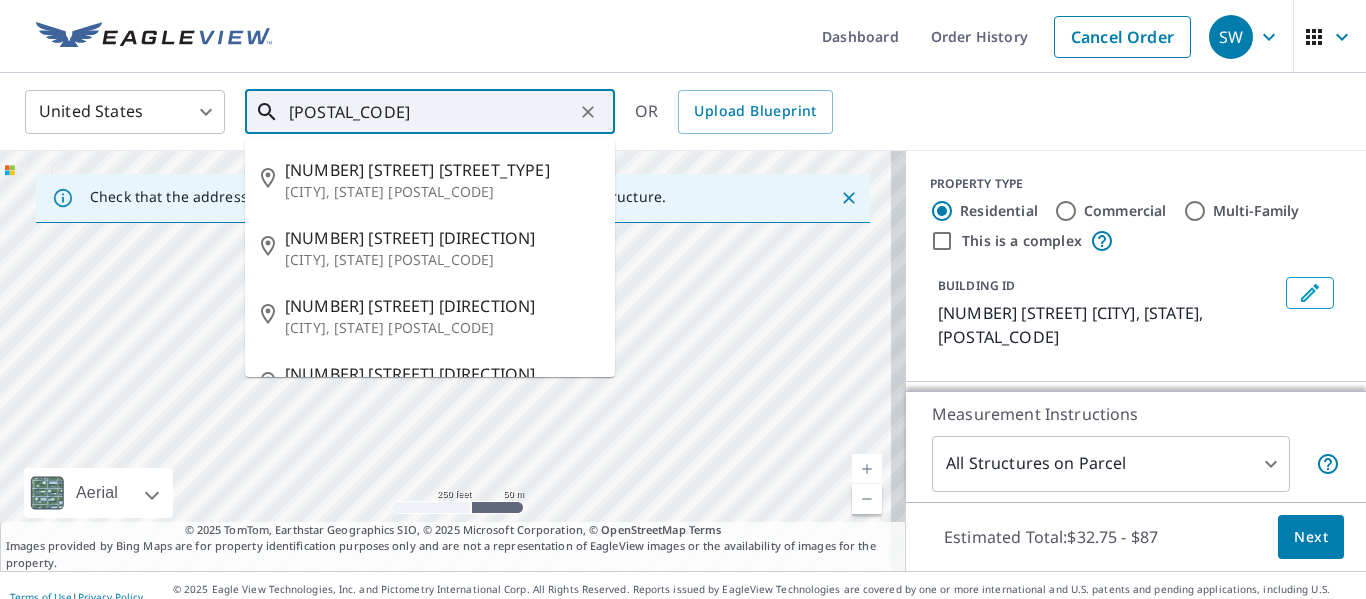 click on "3012" at bounding box center [431, 112] 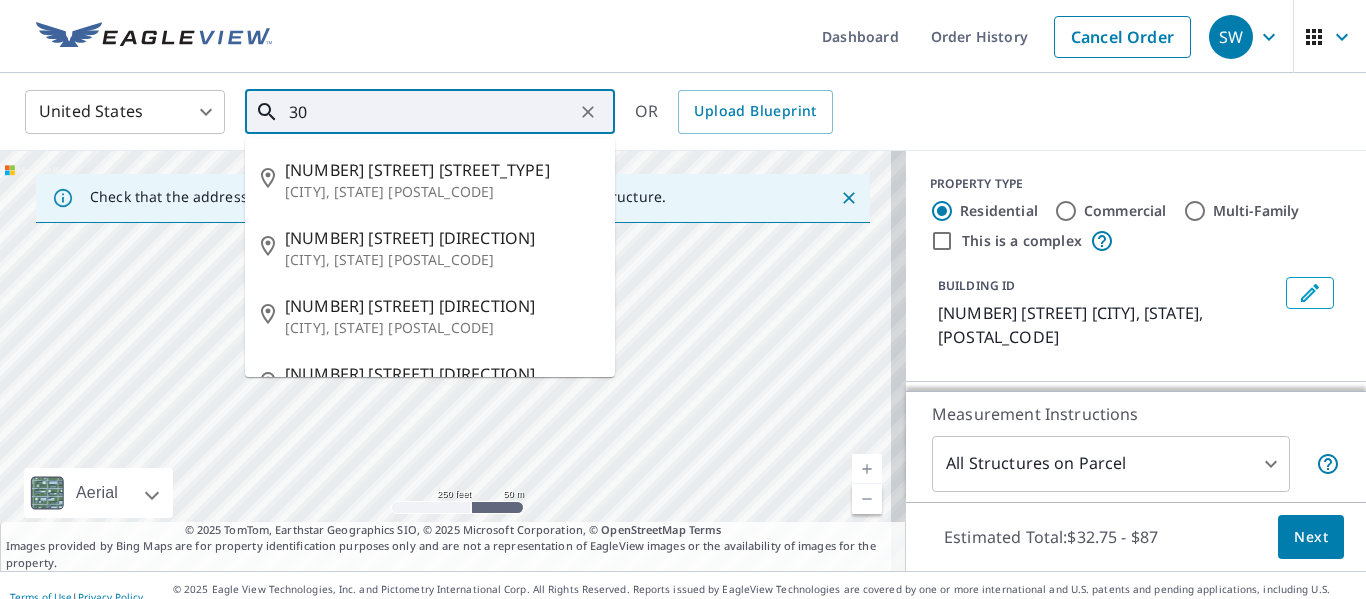 type on "3" 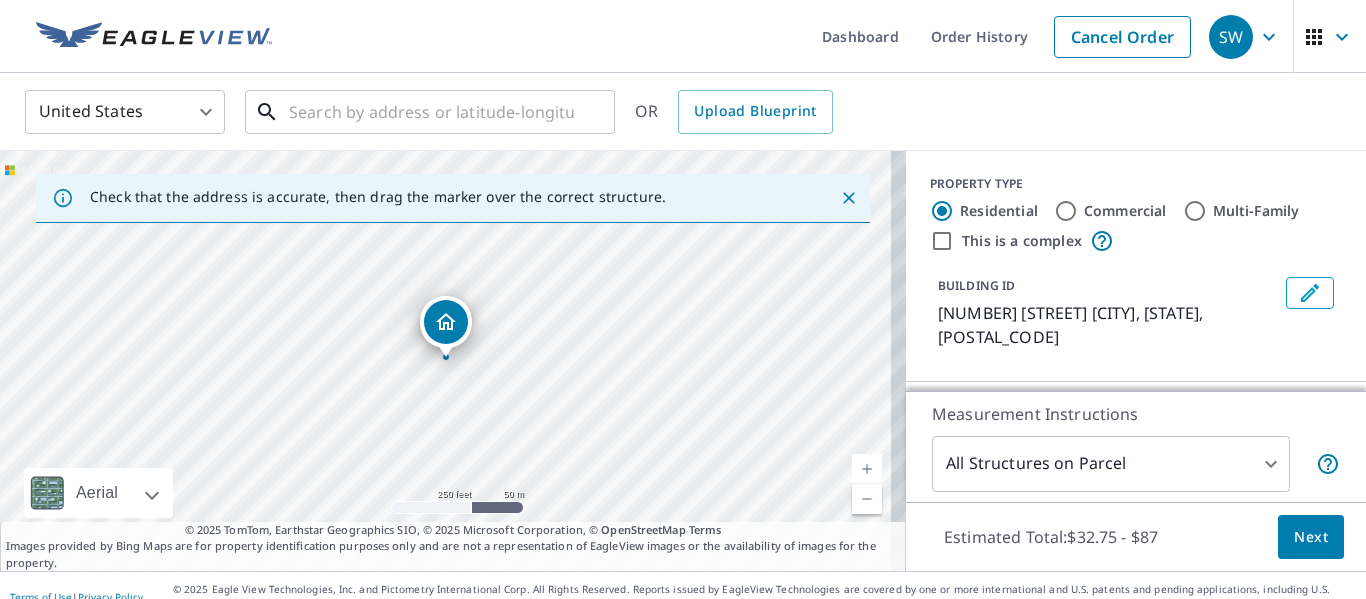 click at bounding box center [431, 112] 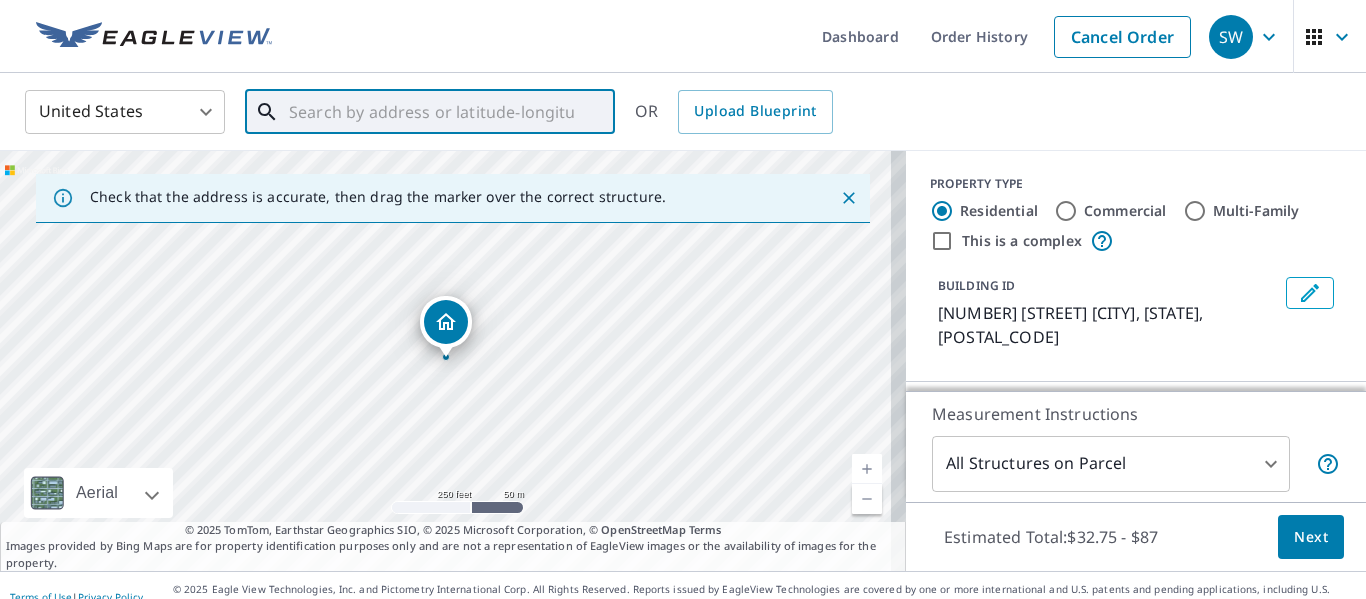 paste on "[NUMBER] [STREET]" 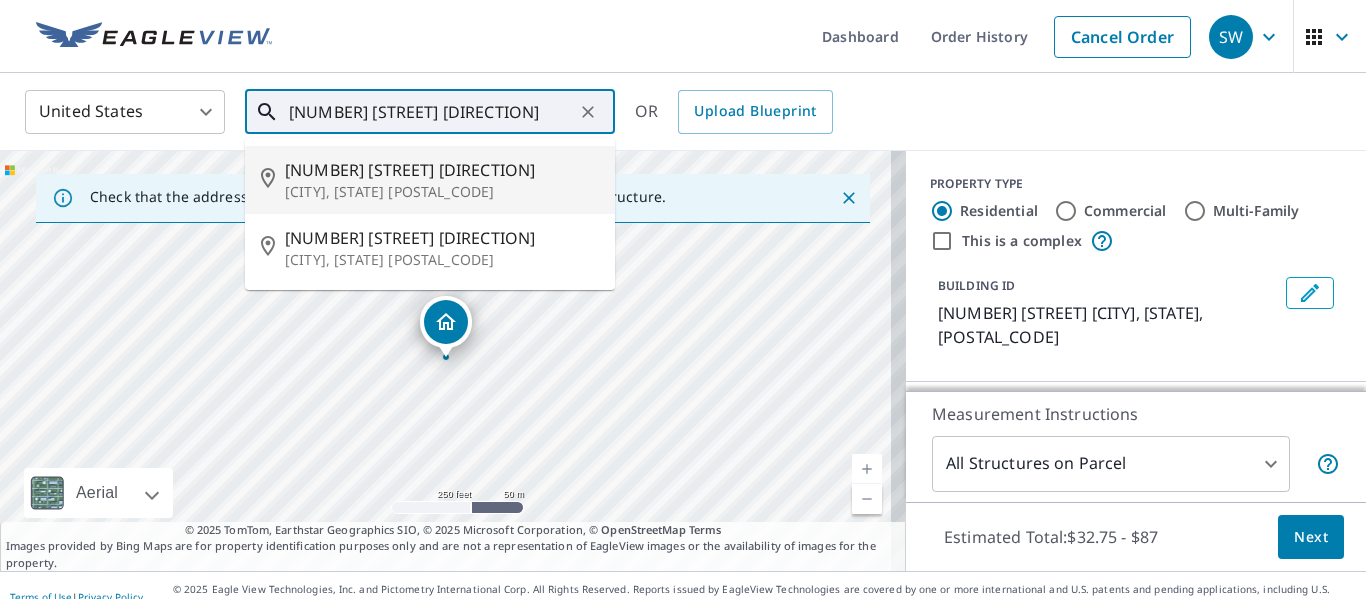 click on "[CITY], [STATE] [POSTAL_CODE]" at bounding box center [442, 192] 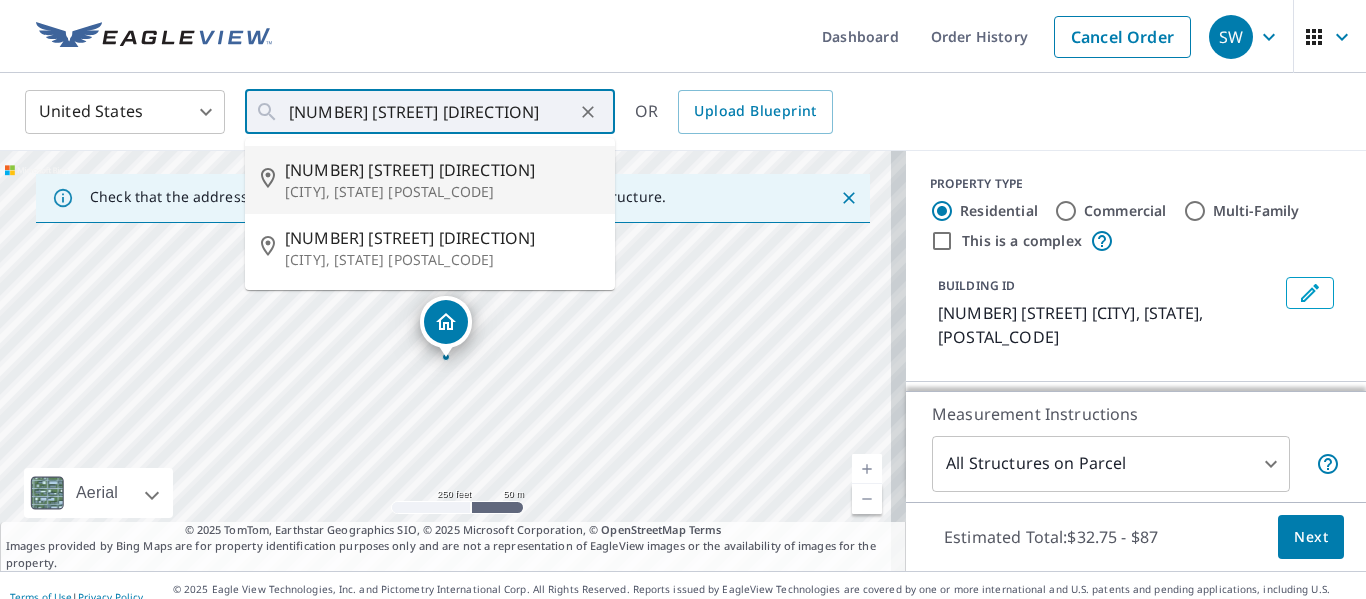 type on "[NUMBER] [STREET], [CITY], [STATE] [POSTAL_CODE]" 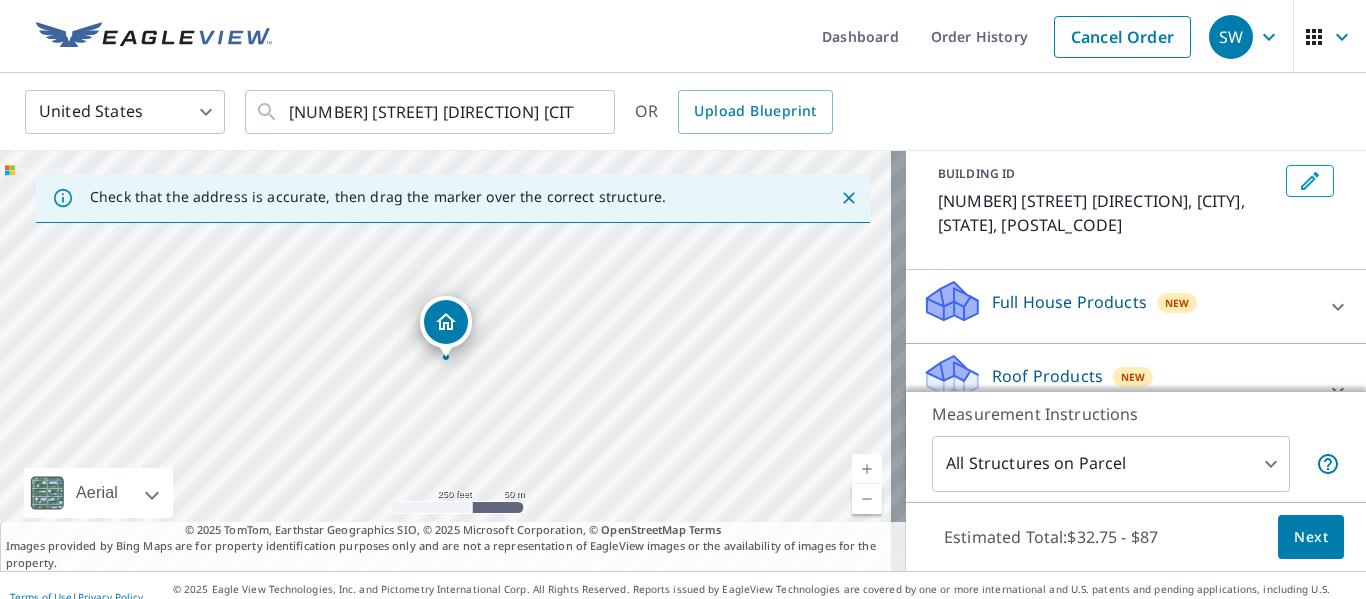 scroll, scrollTop: 284, scrollLeft: 0, axis: vertical 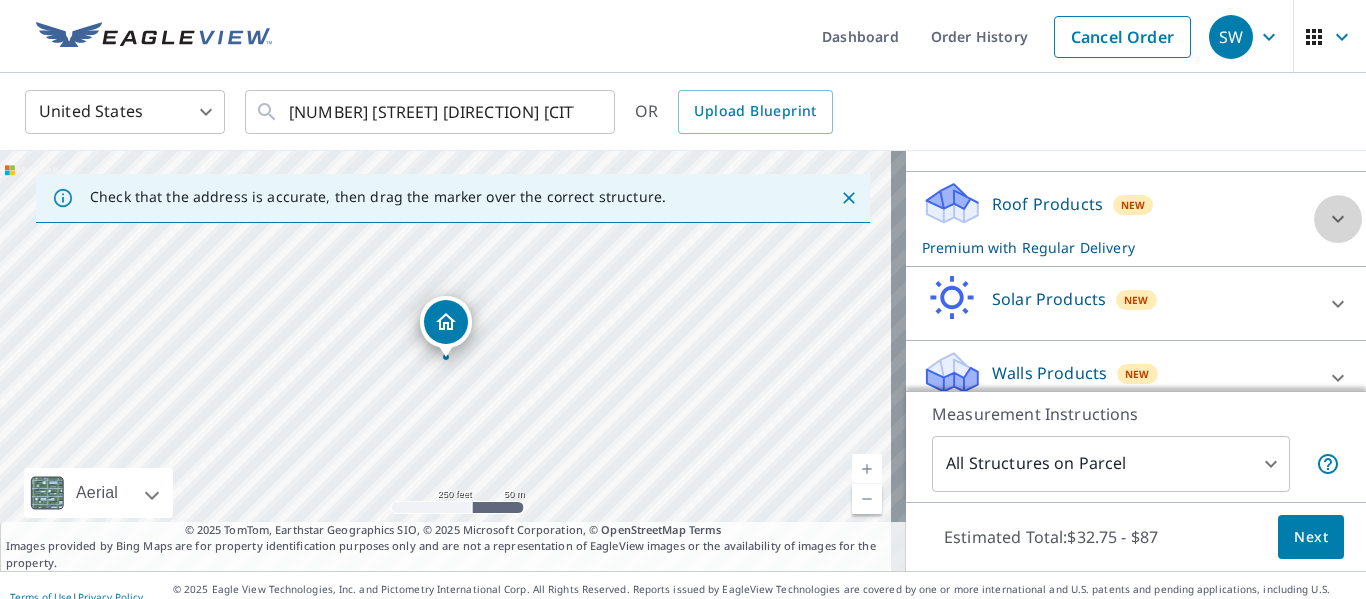 click 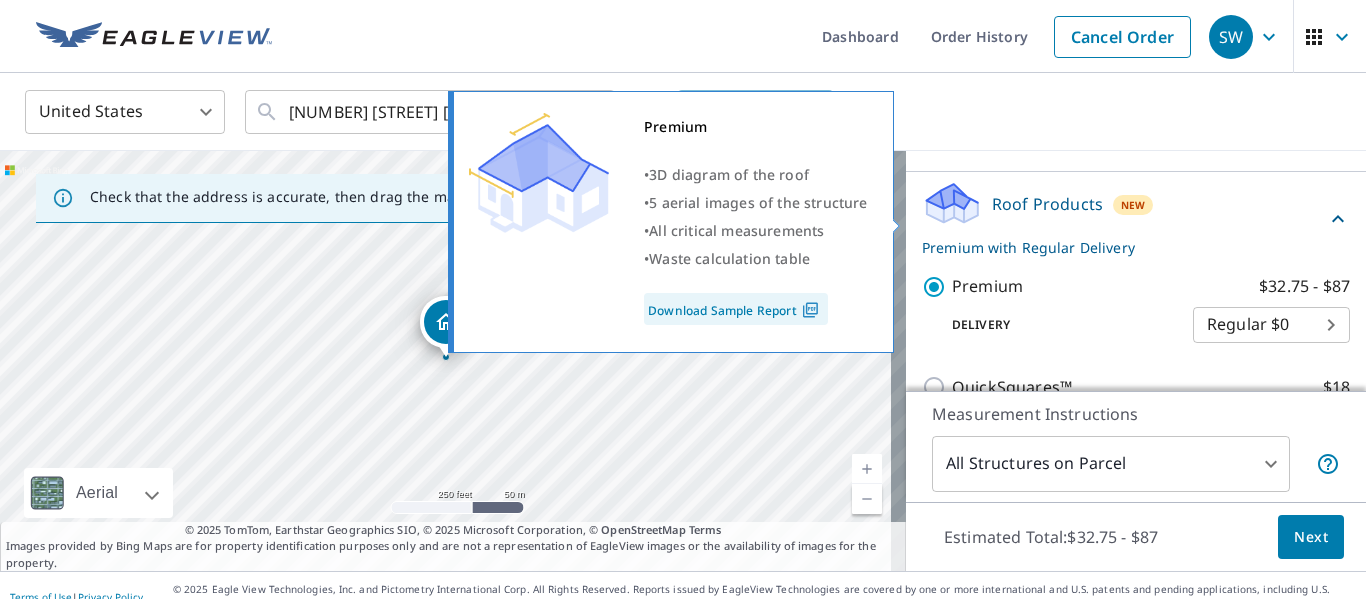 scroll, scrollTop: 555, scrollLeft: 0, axis: vertical 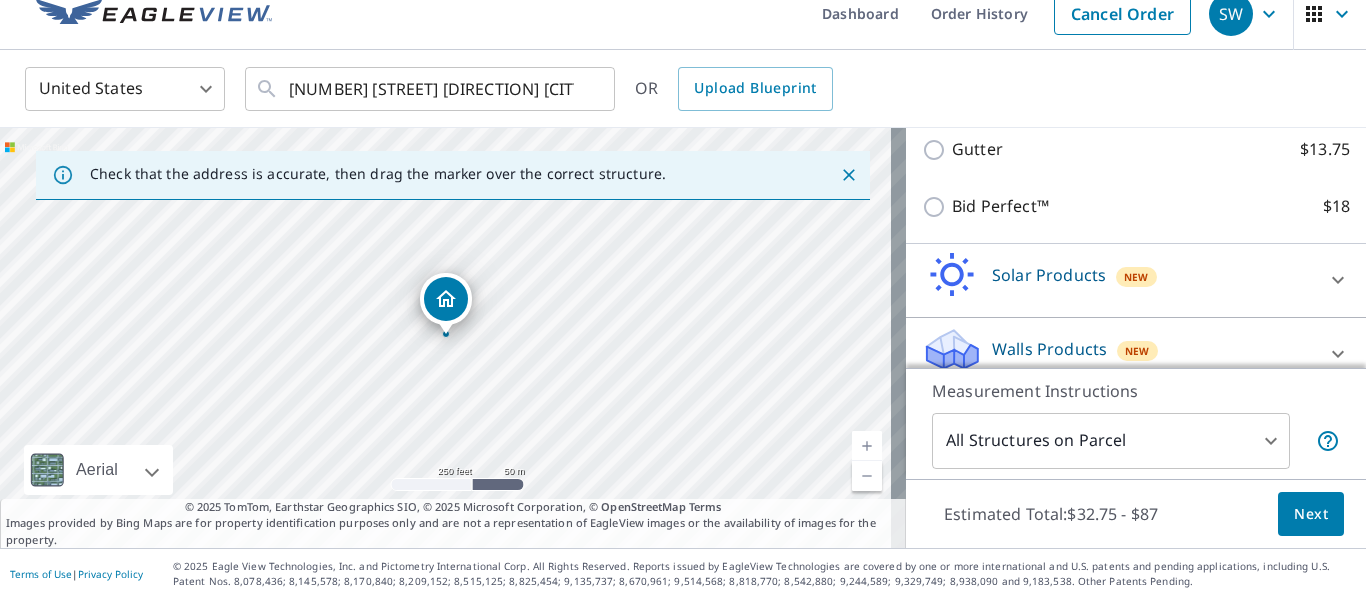 click on "Next" at bounding box center (1311, 514) 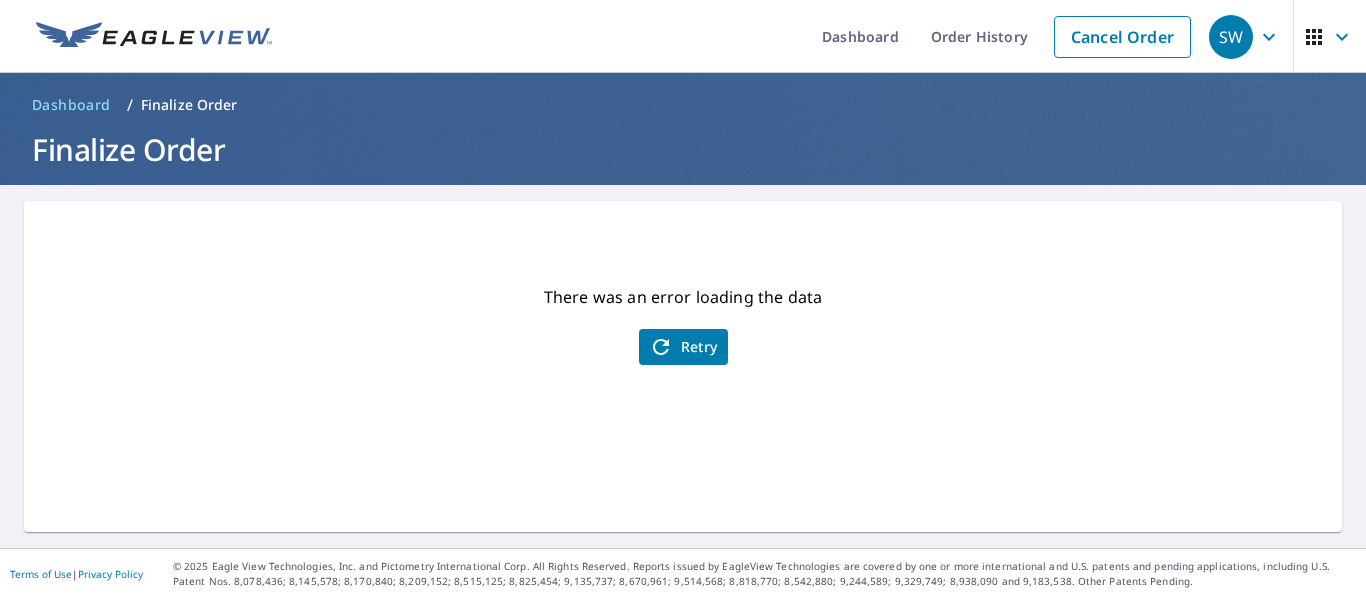scroll, scrollTop: 0, scrollLeft: 0, axis: both 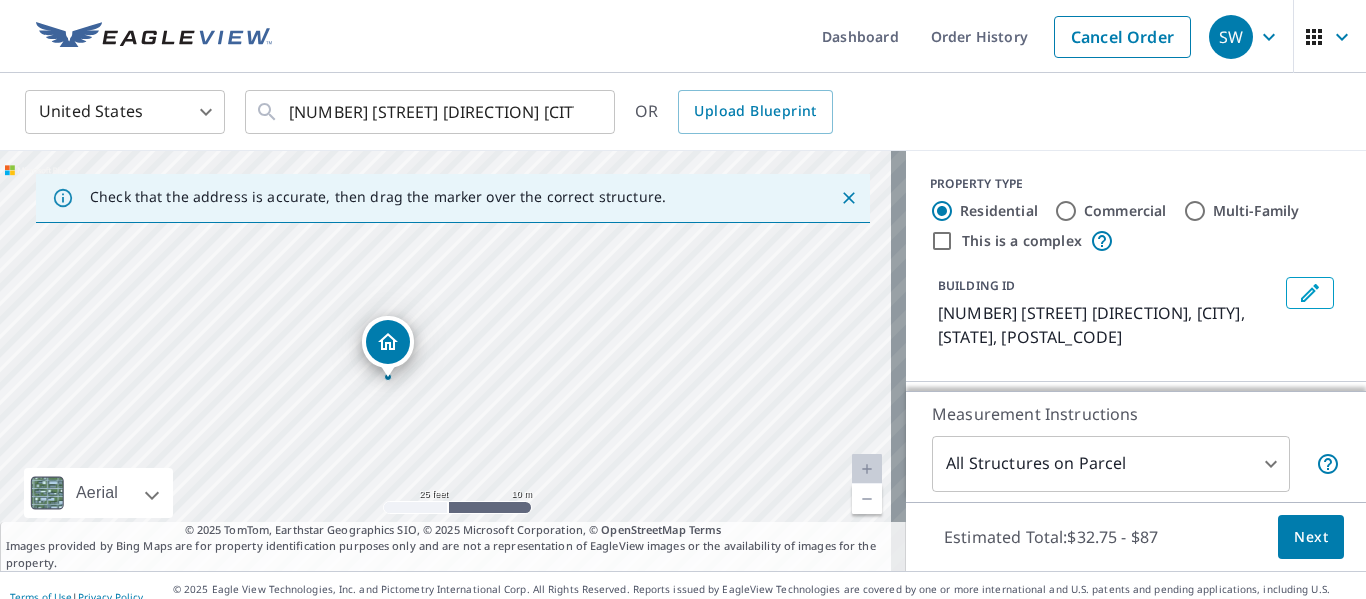 drag, startPoint x: 423, startPoint y: 420, endPoint x: 520, endPoint y: 359, distance: 114.58621 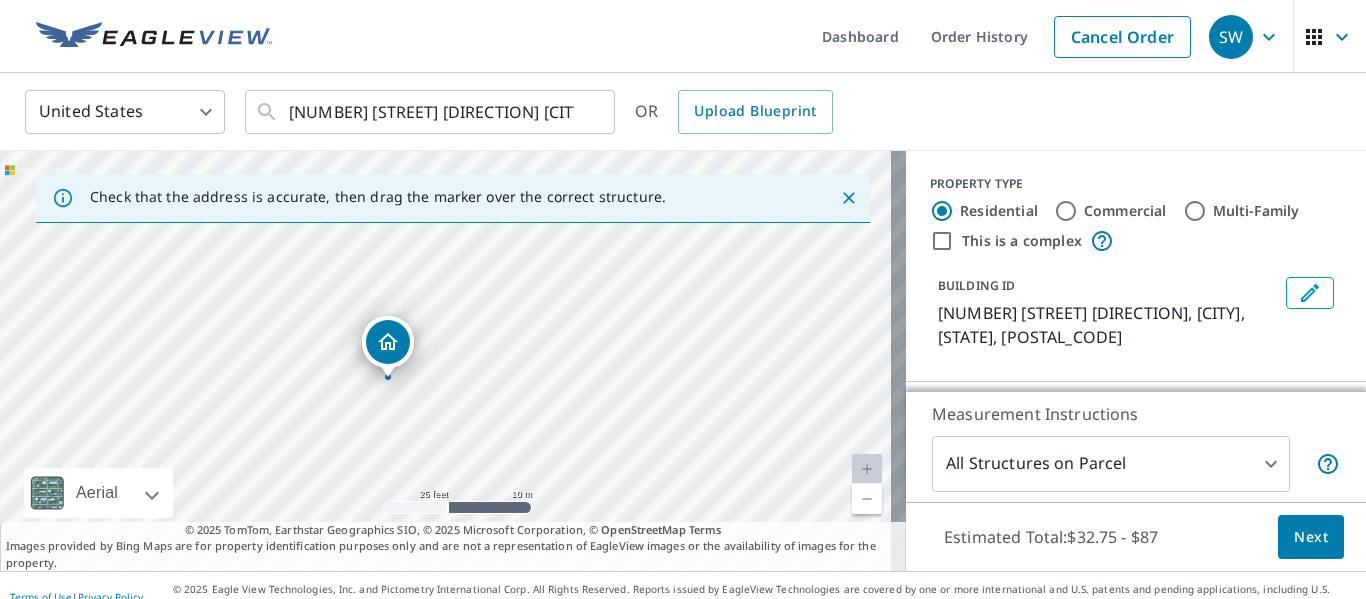 click on "Next" at bounding box center (1311, 537) 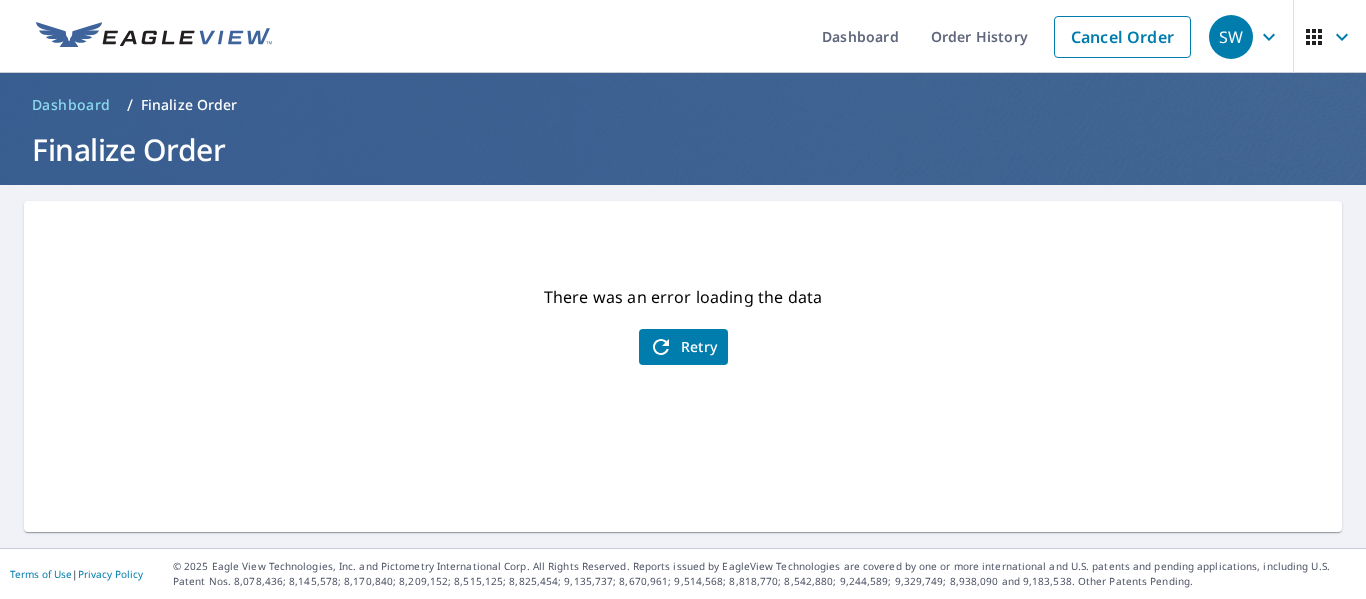 click on "Retry" at bounding box center (683, 347) 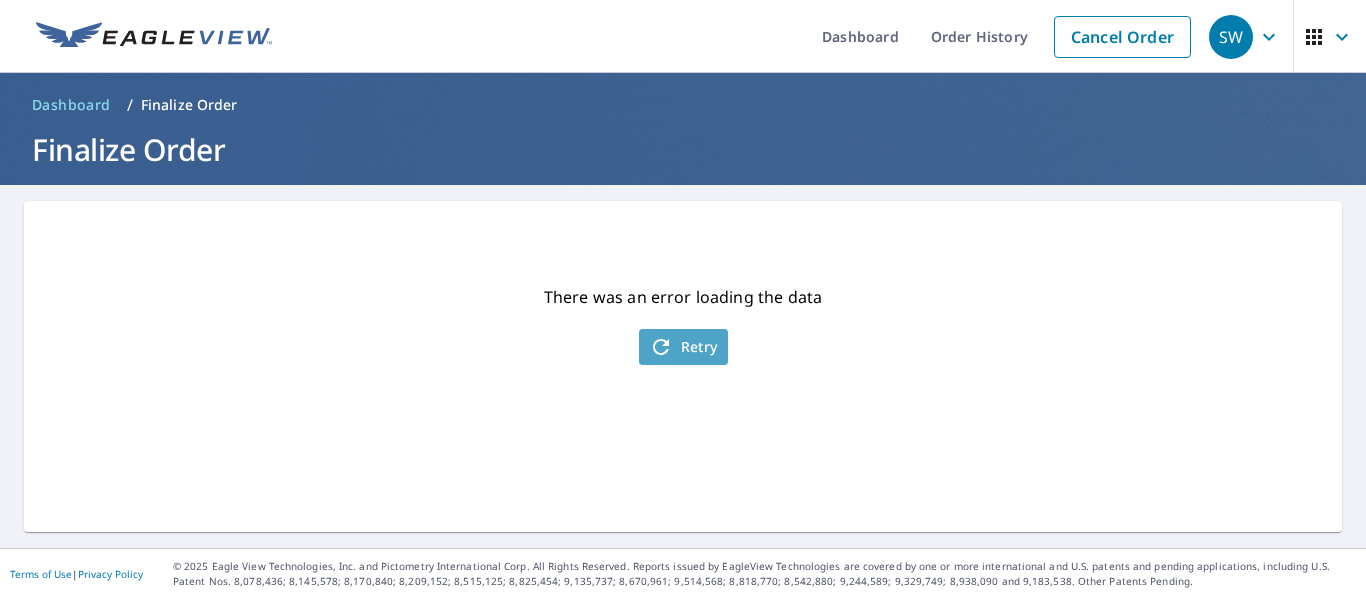click on "Retry" at bounding box center [683, 347] 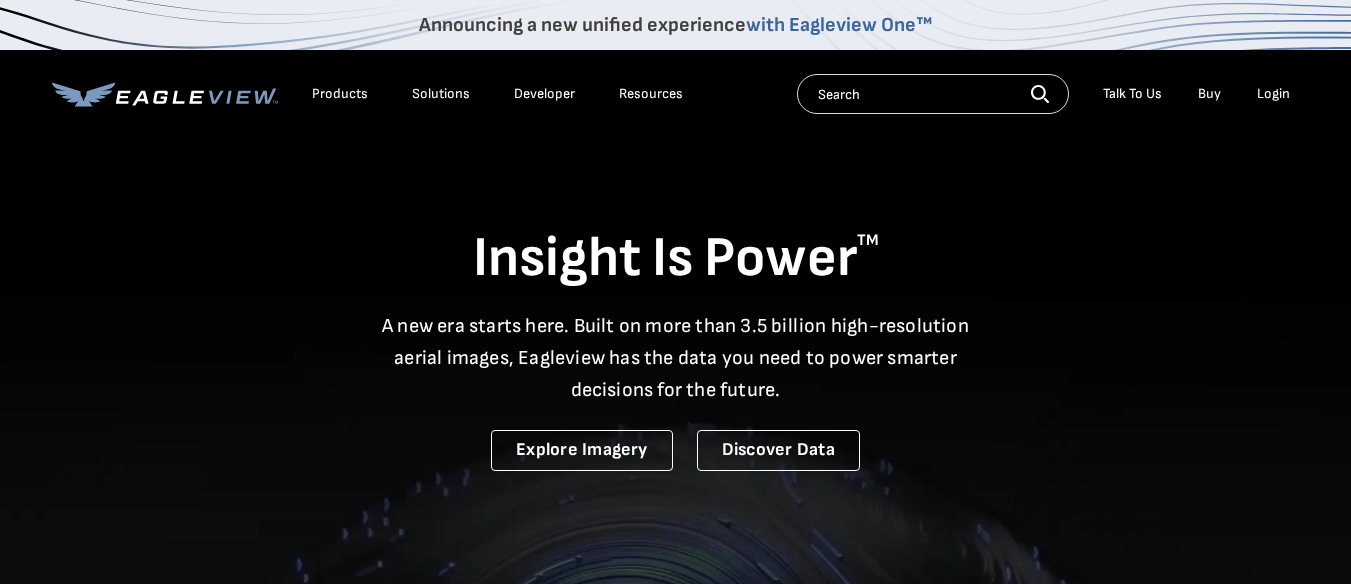 scroll, scrollTop: 0, scrollLeft: 0, axis: both 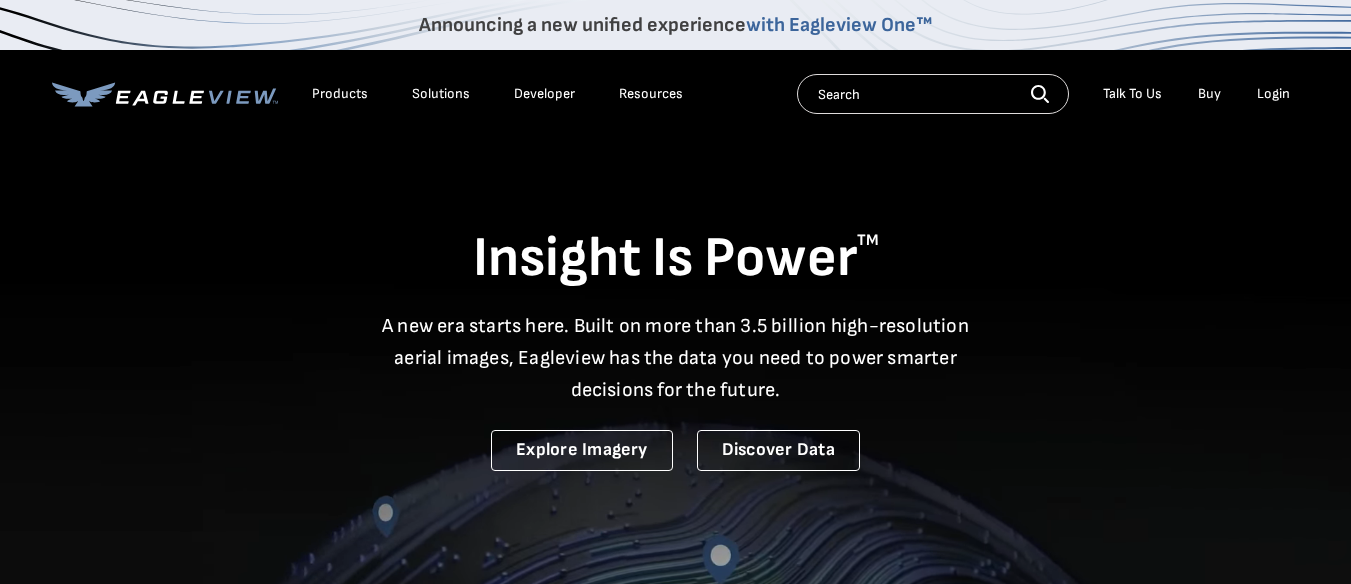 click on "Login" at bounding box center [1273, 94] 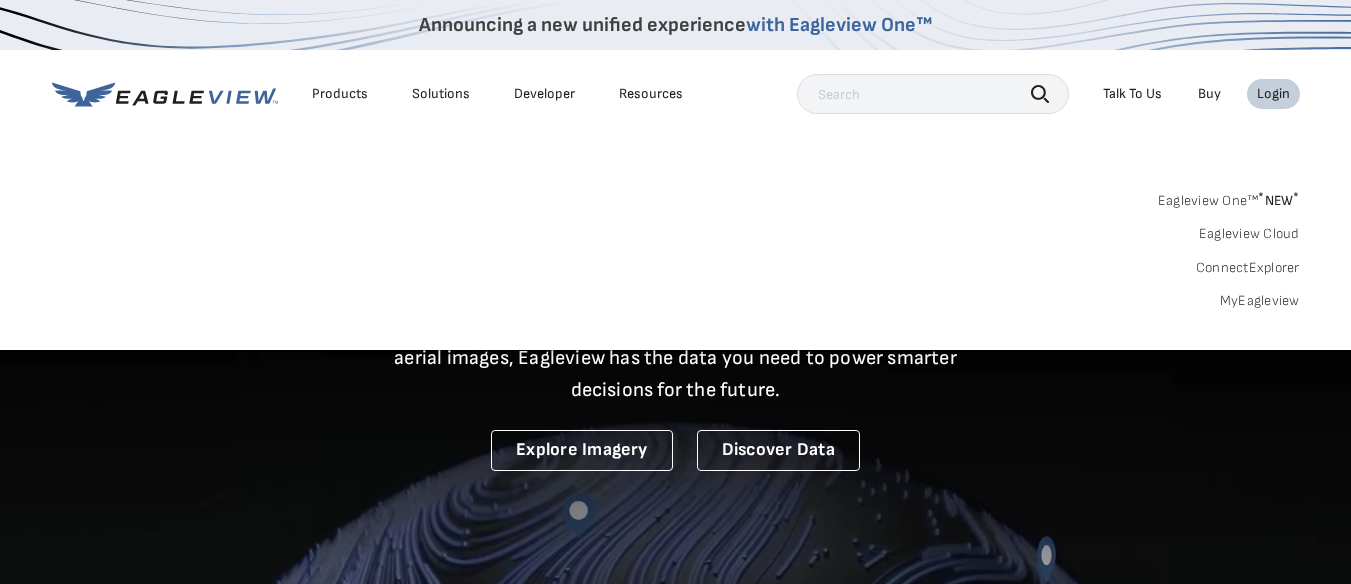 click on "Eagleview Cloud" at bounding box center (1249, 234) 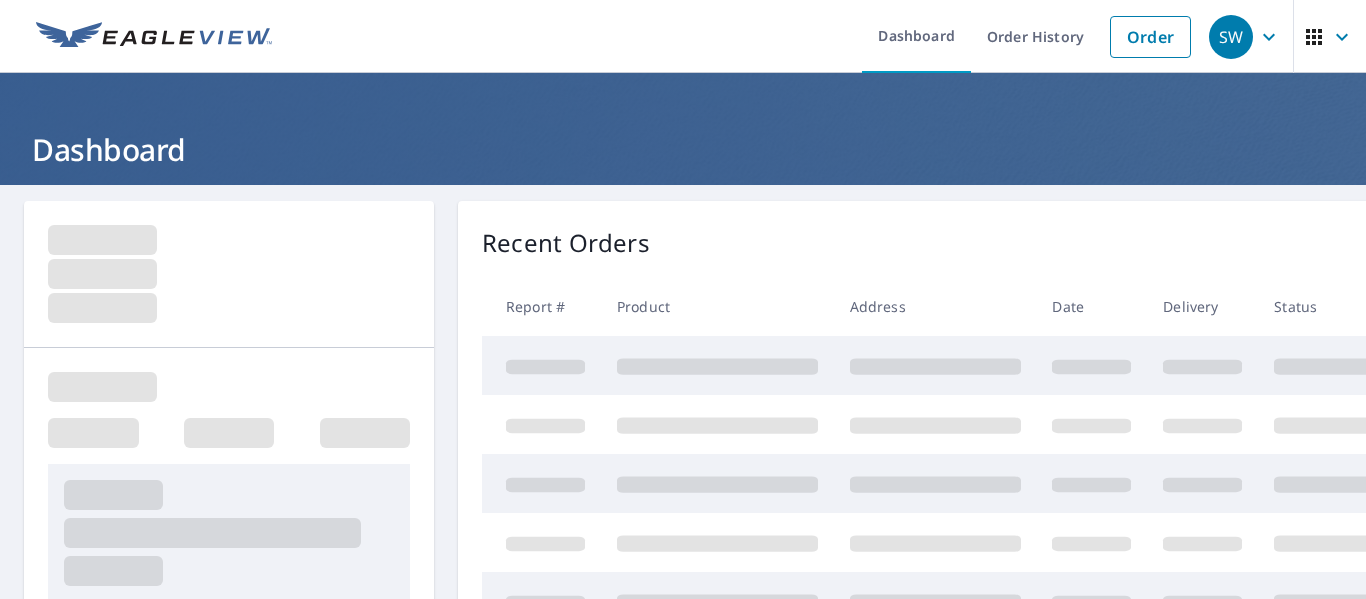 scroll, scrollTop: 0, scrollLeft: 0, axis: both 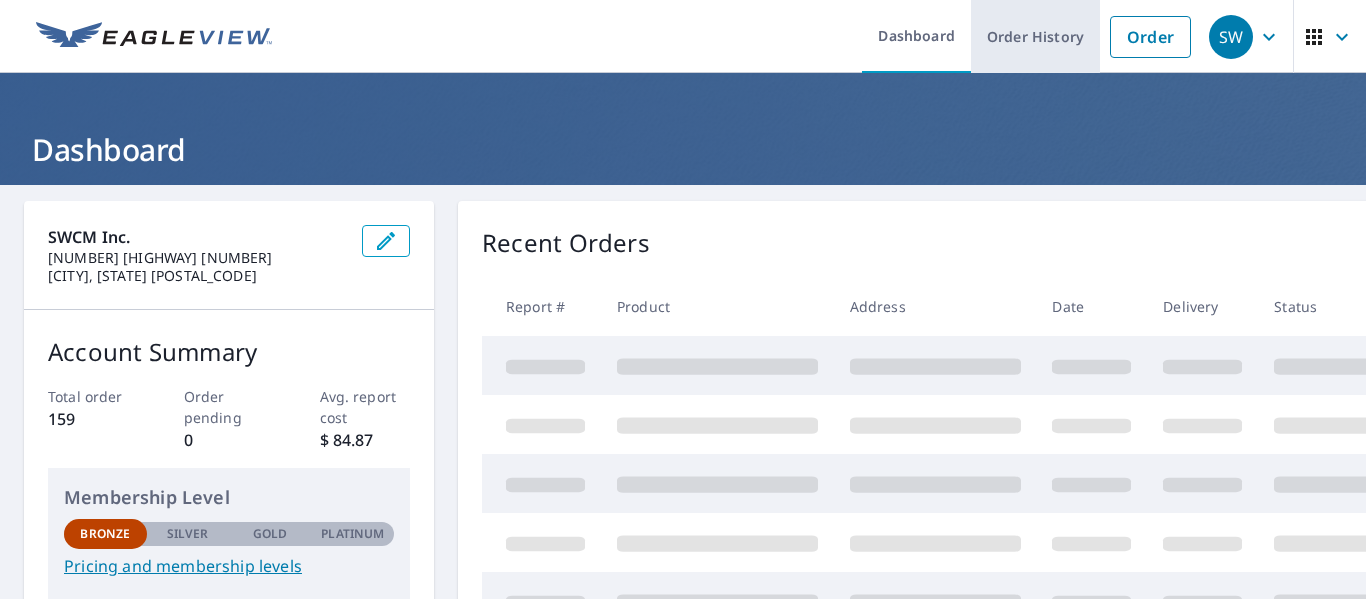 click on "Order History" at bounding box center (1035, 36) 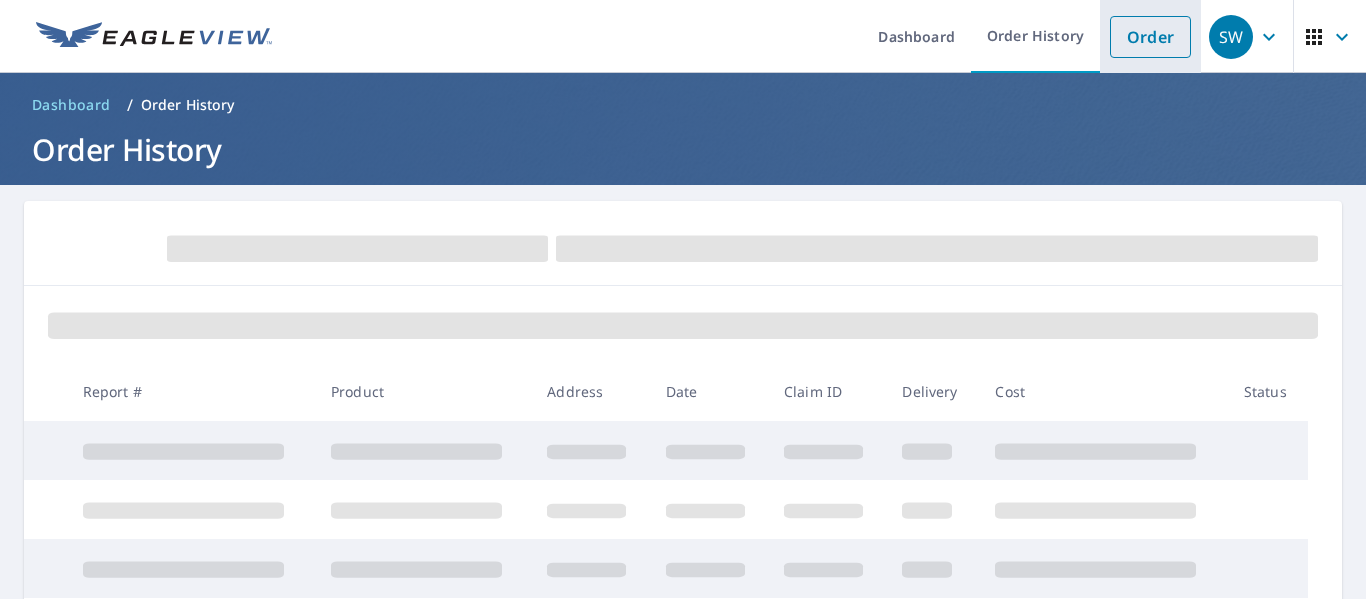 click on "Order" at bounding box center (1150, 37) 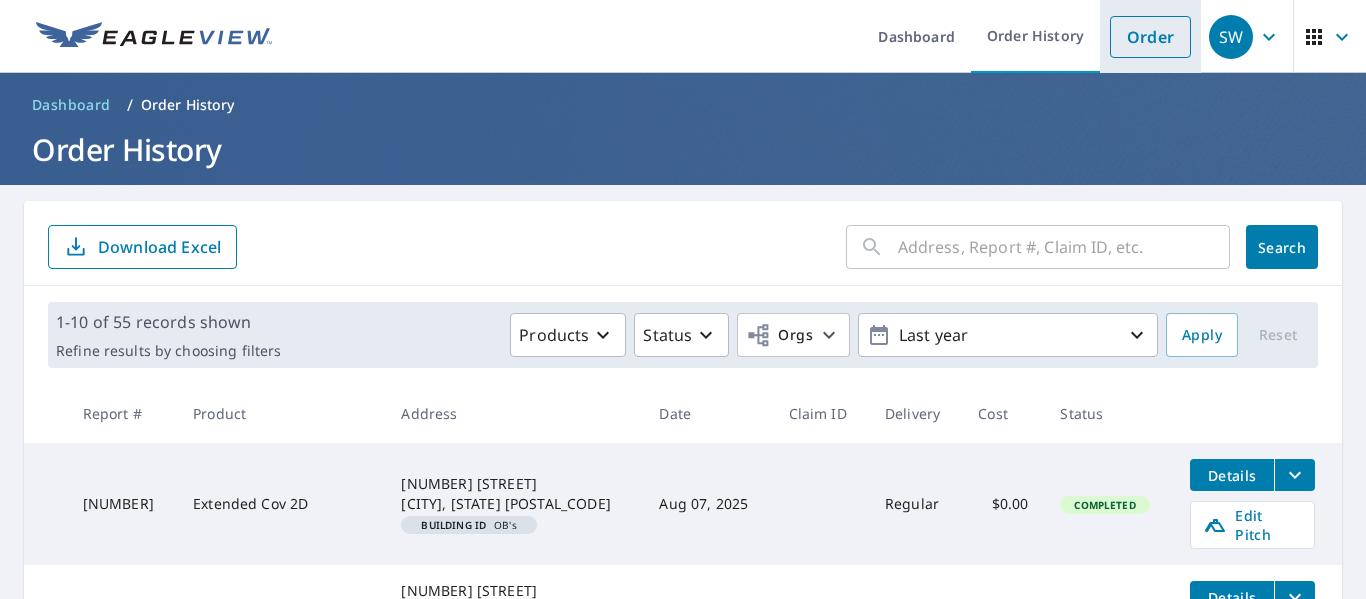 click on "Order" at bounding box center (1150, 37) 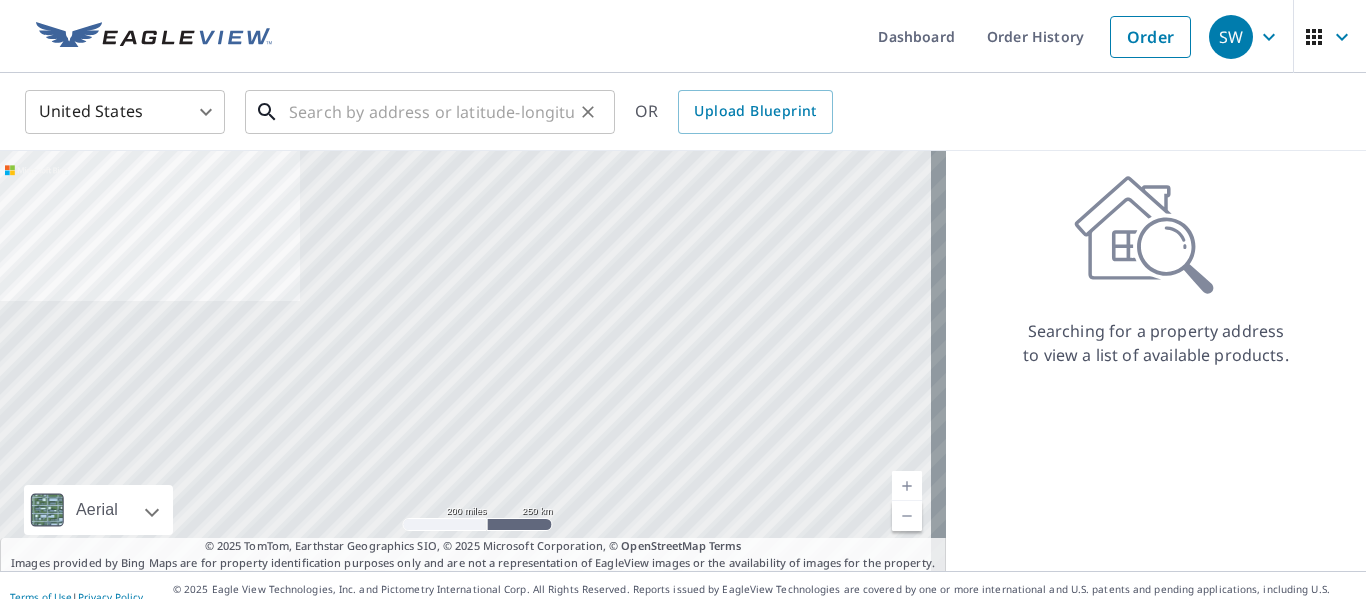 click at bounding box center [431, 112] 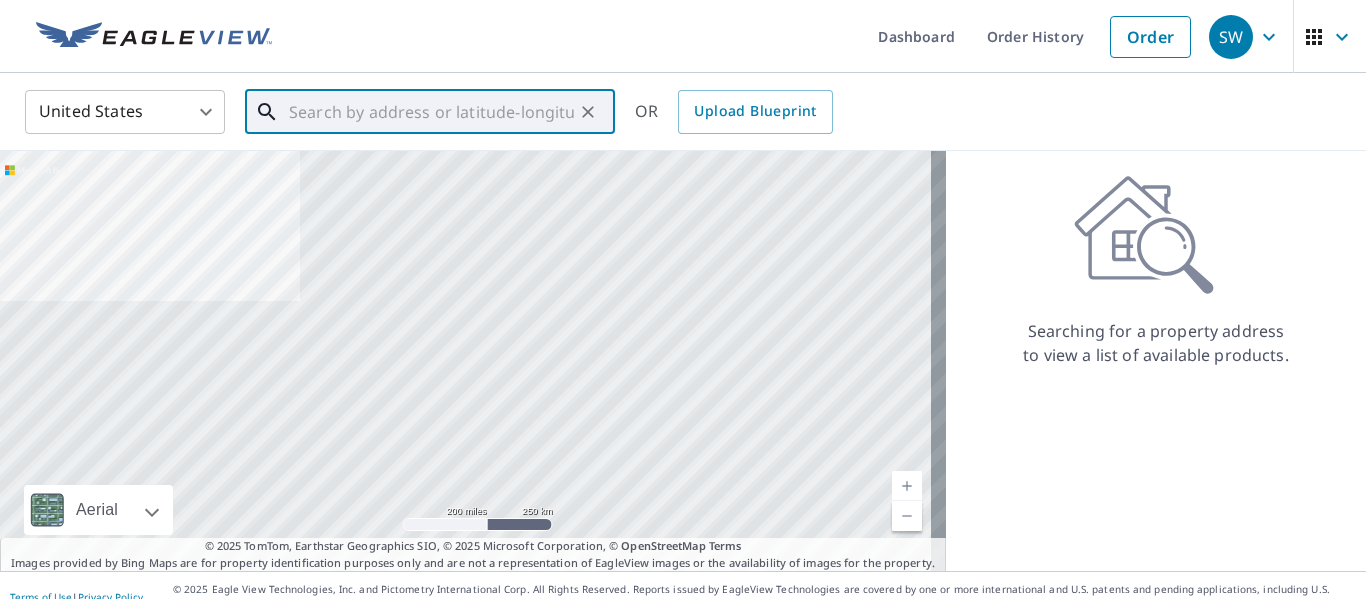 paste on "[NUMBER] [STREET]" 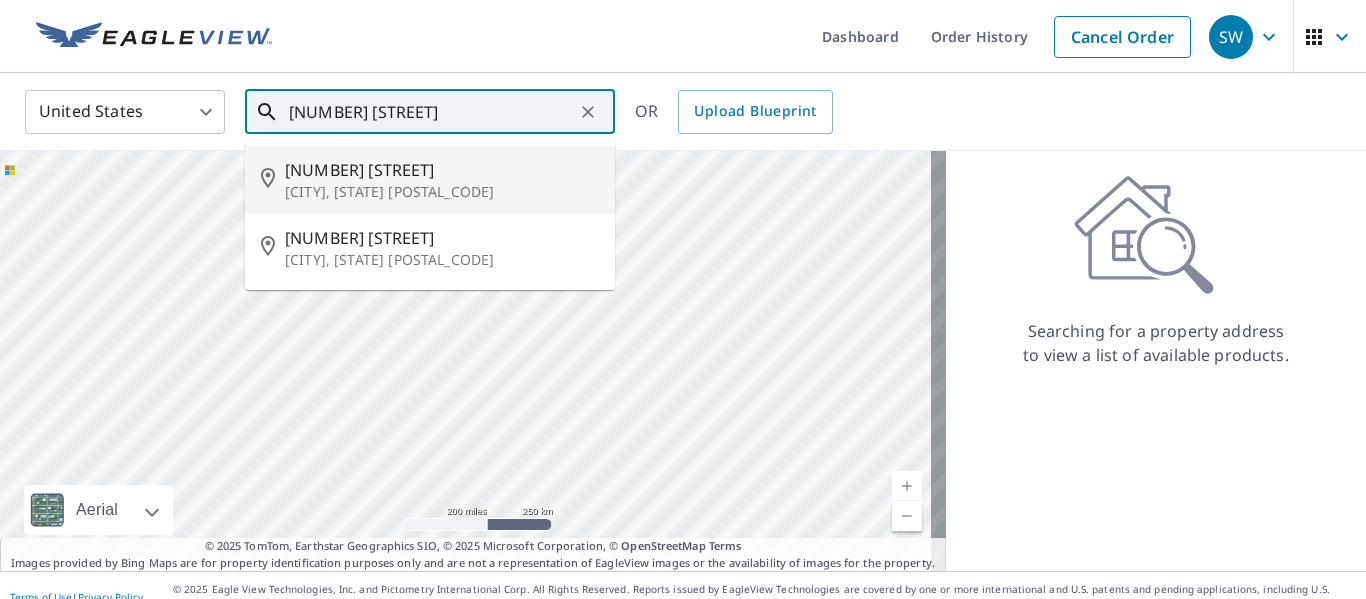 click on "[CITY], [STATE] [POSTAL_CODE]" at bounding box center [442, 192] 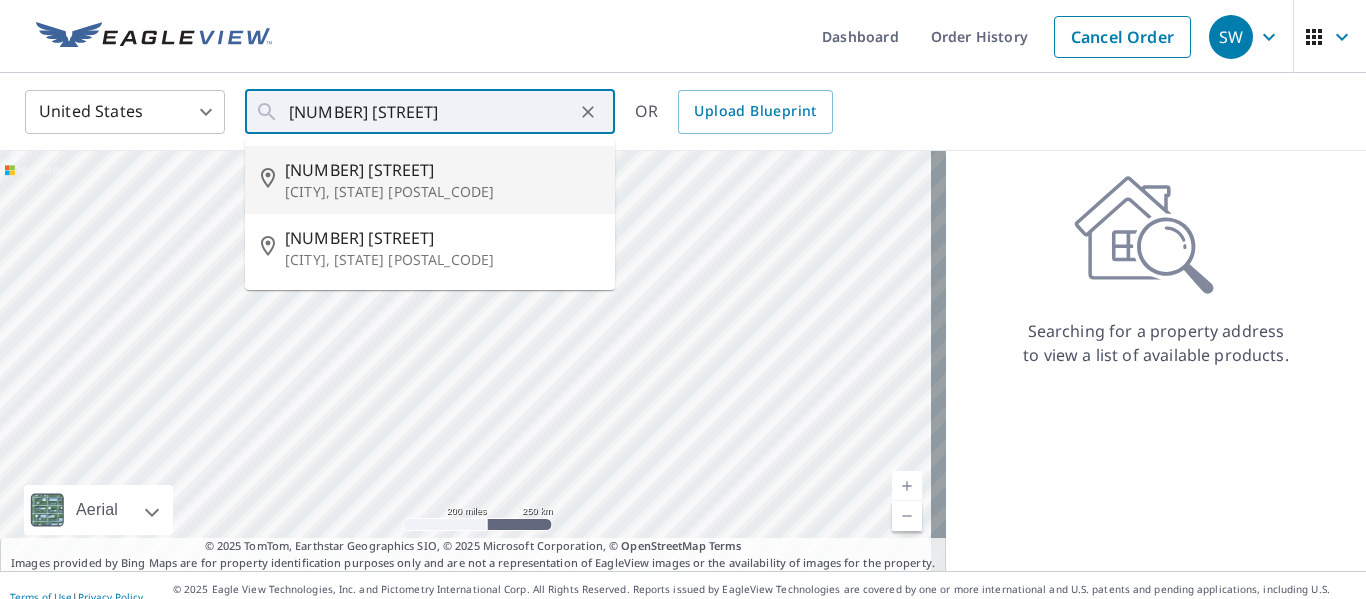 type on "[NUMBER] [STREET], [CITY], [STATE] [POSTAL_CODE]" 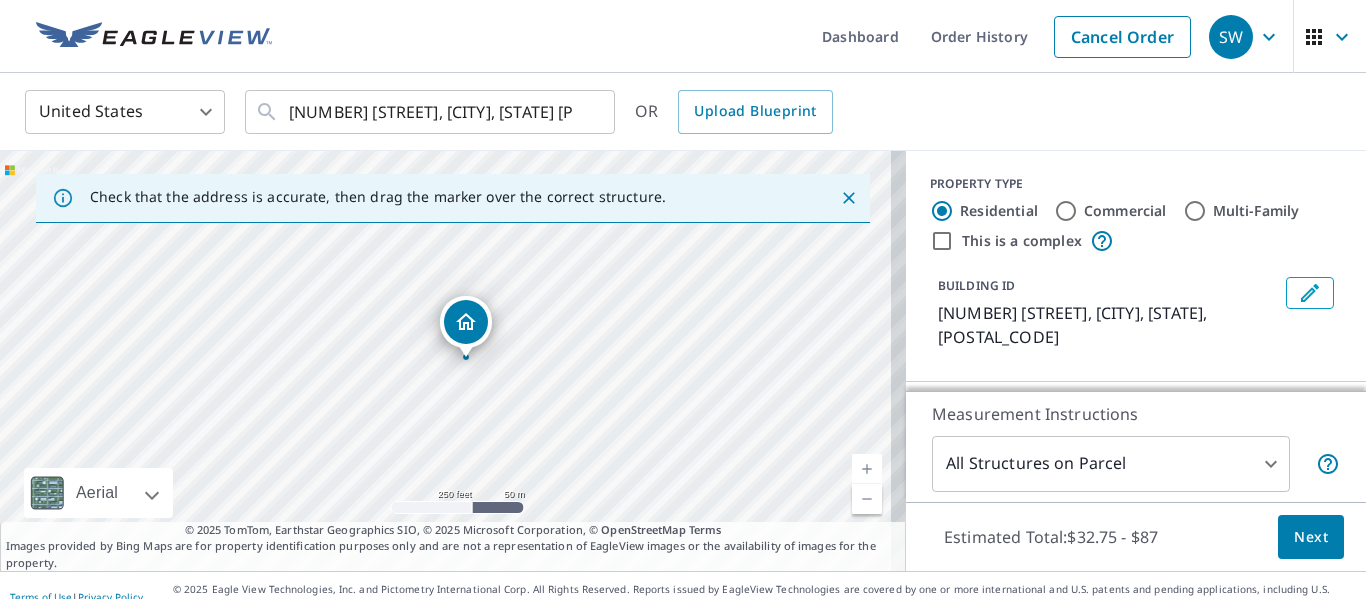 click on "Next" at bounding box center [1311, 537] 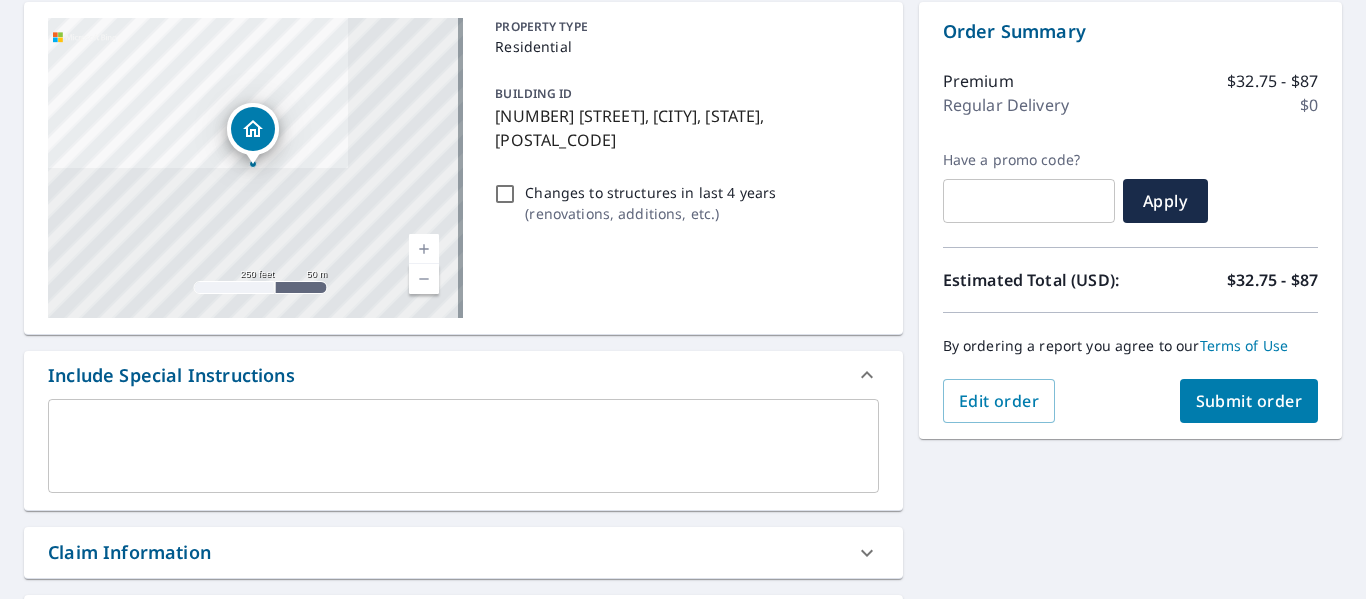 scroll, scrollTop: 200, scrollLeft: 0, axis: vertical 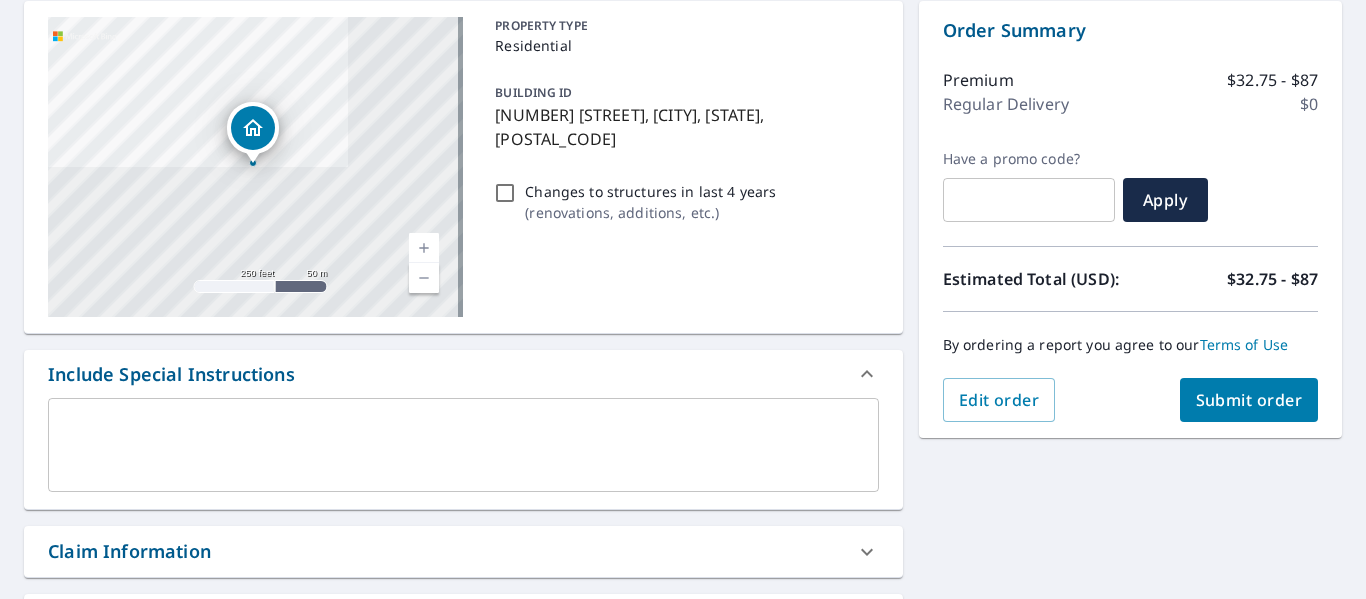 click on "Submit order" at bounding box center (1249, 400) 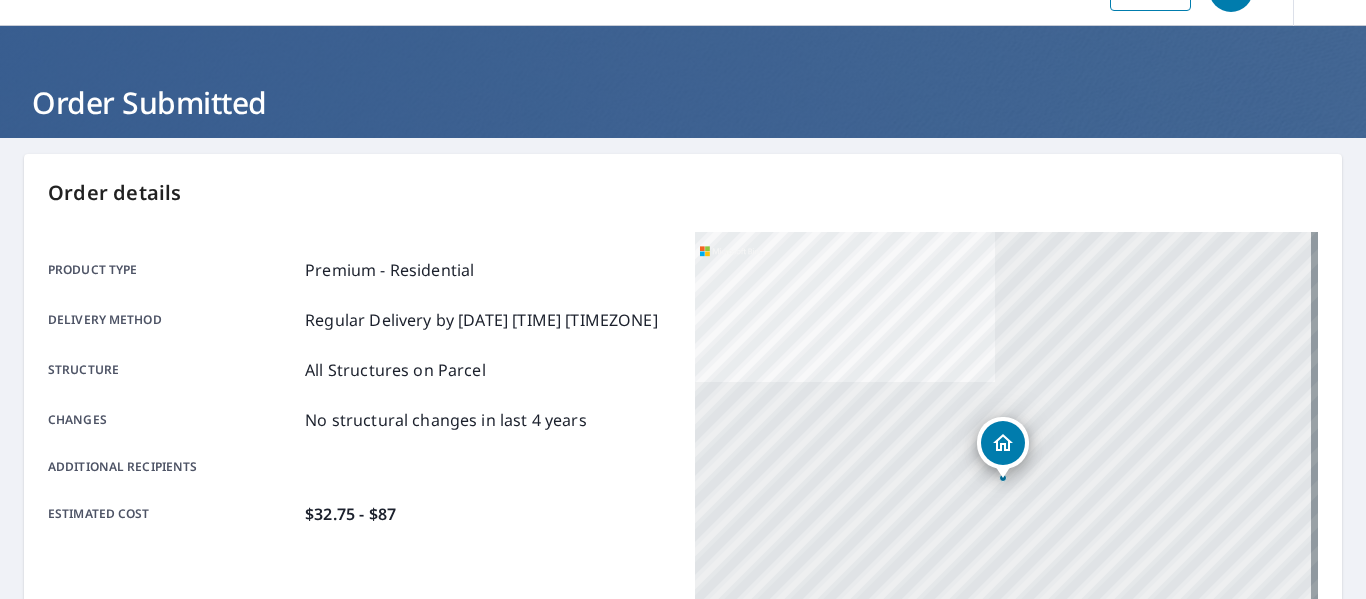 scroll, scrollTop: 0, scrollLeft: 0, axis: both 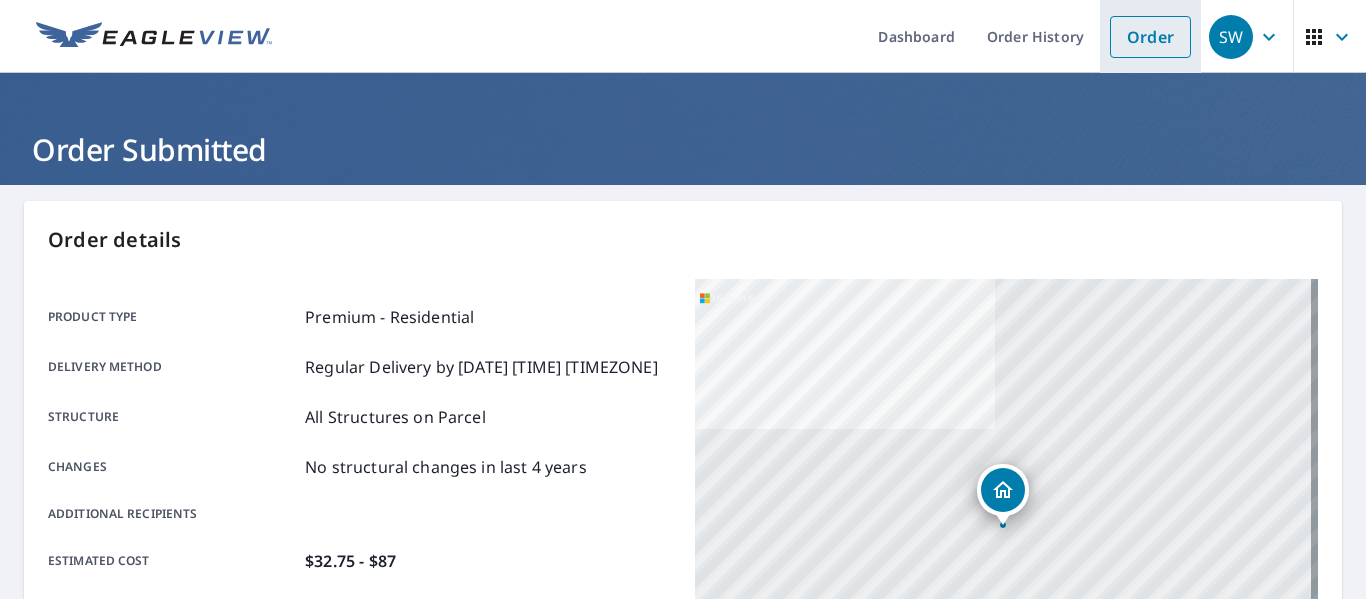 click on "Order" at bounding box center (1150, 37) 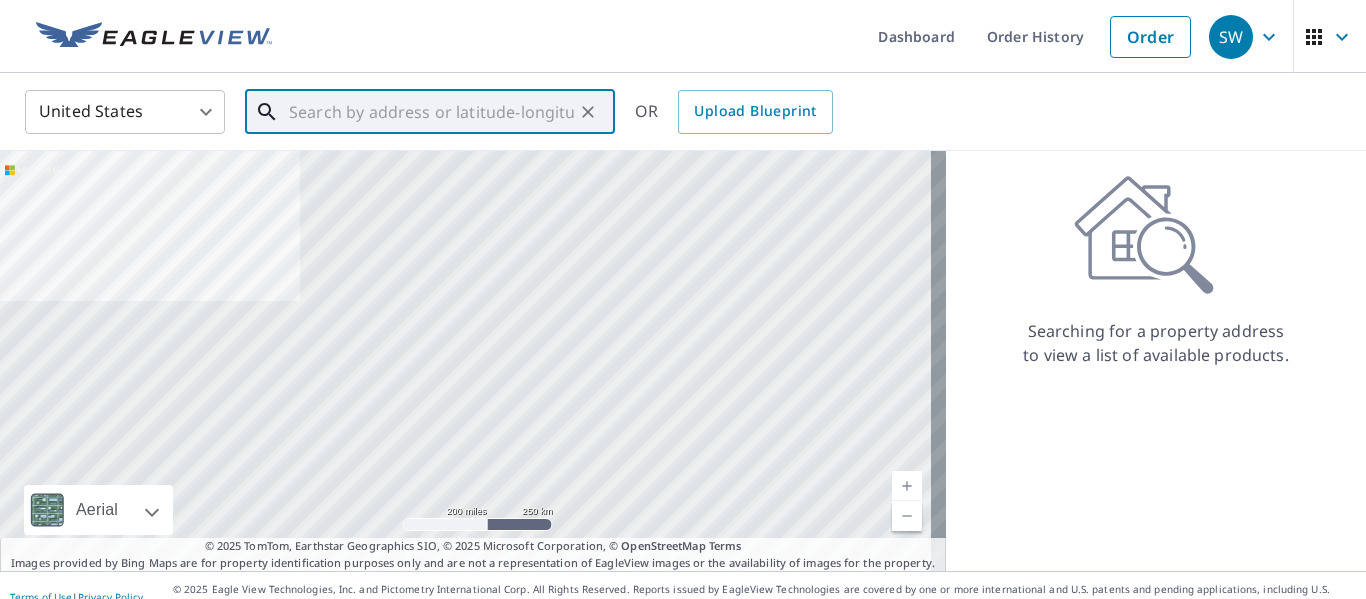 click at bounding box center (431, 112) 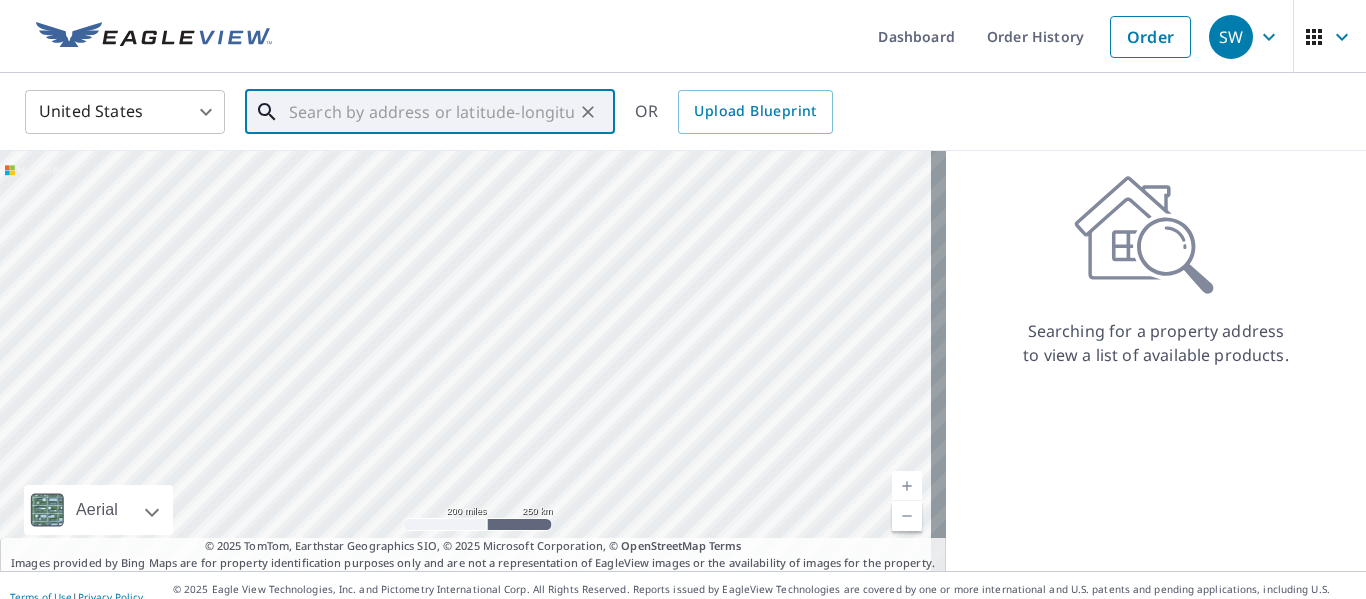 paste on "[NUMBER] [STREET]" 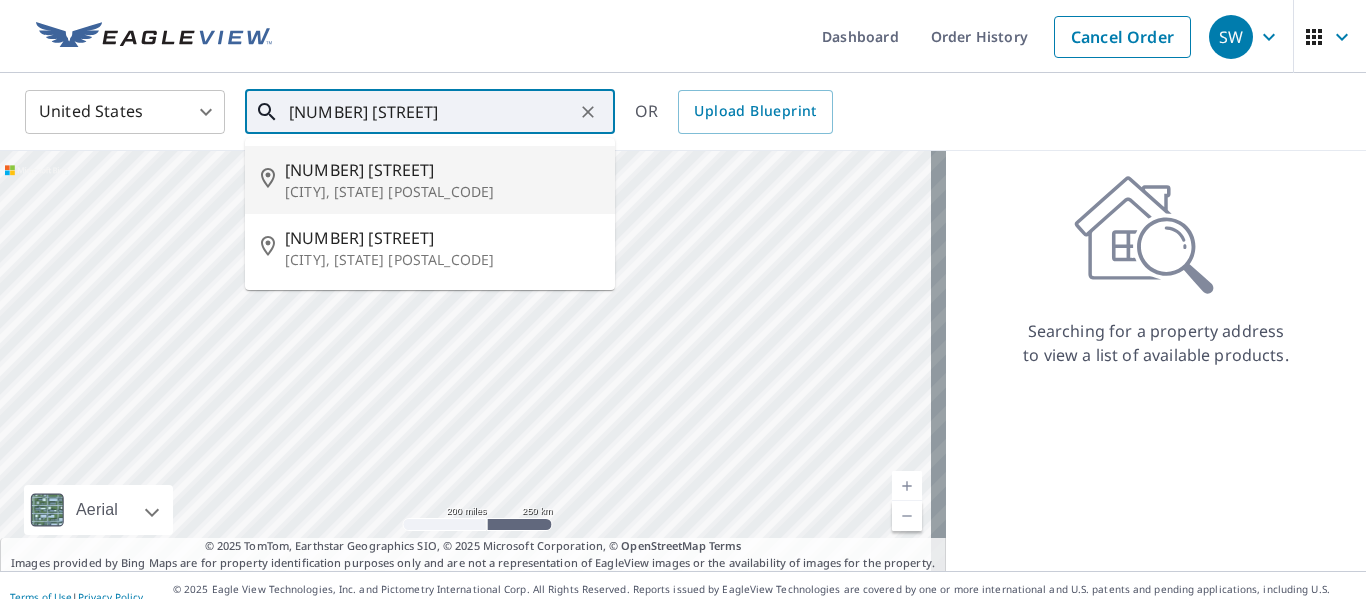 click on "[NUMBER] [STREET]" at bounding box center (442, 170) 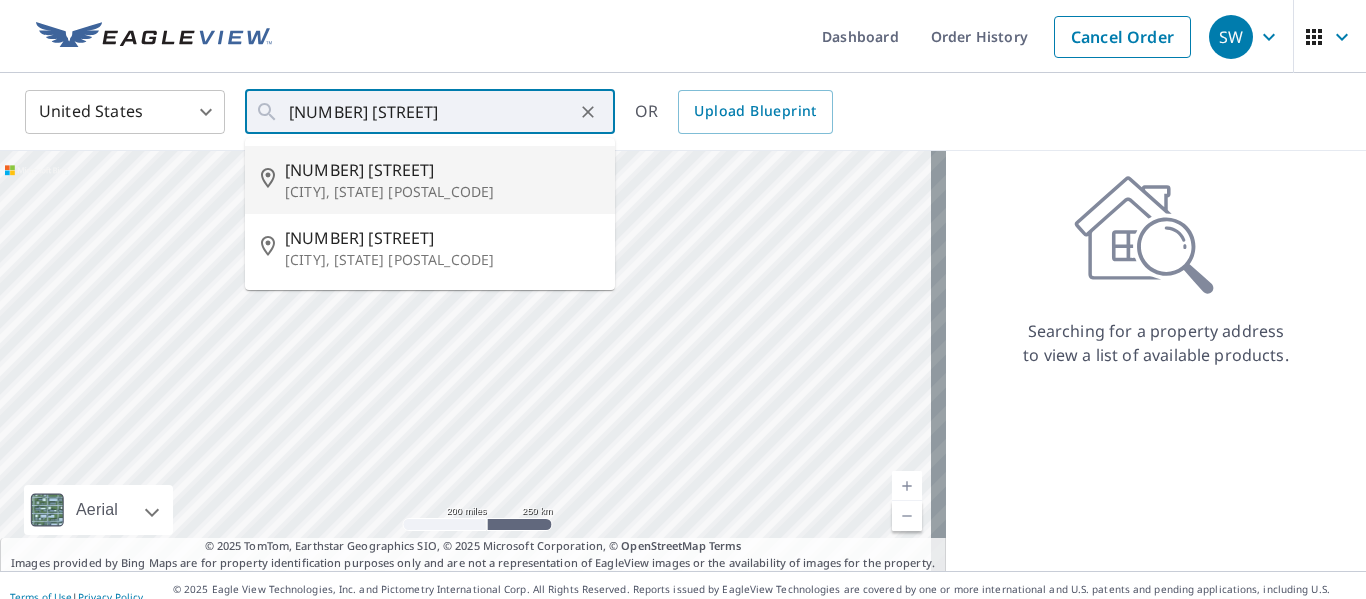 type on "[NUMBER] [STREET], [CITY], [STATE] [POSTAL_CODE]" 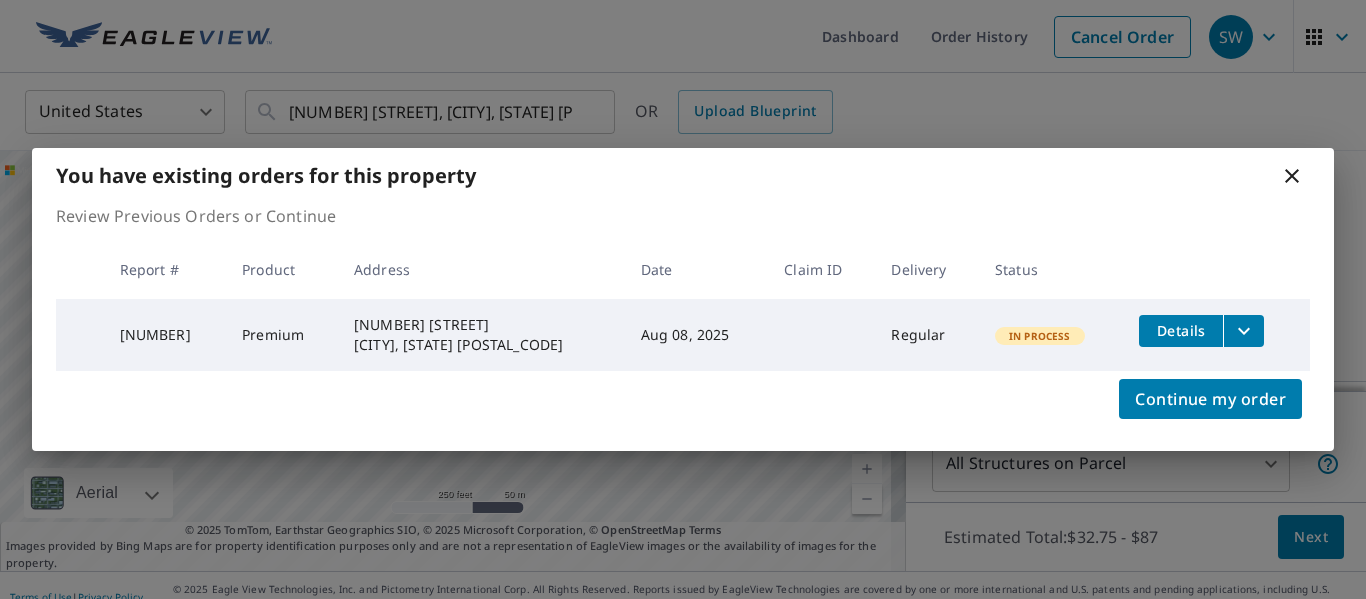 click 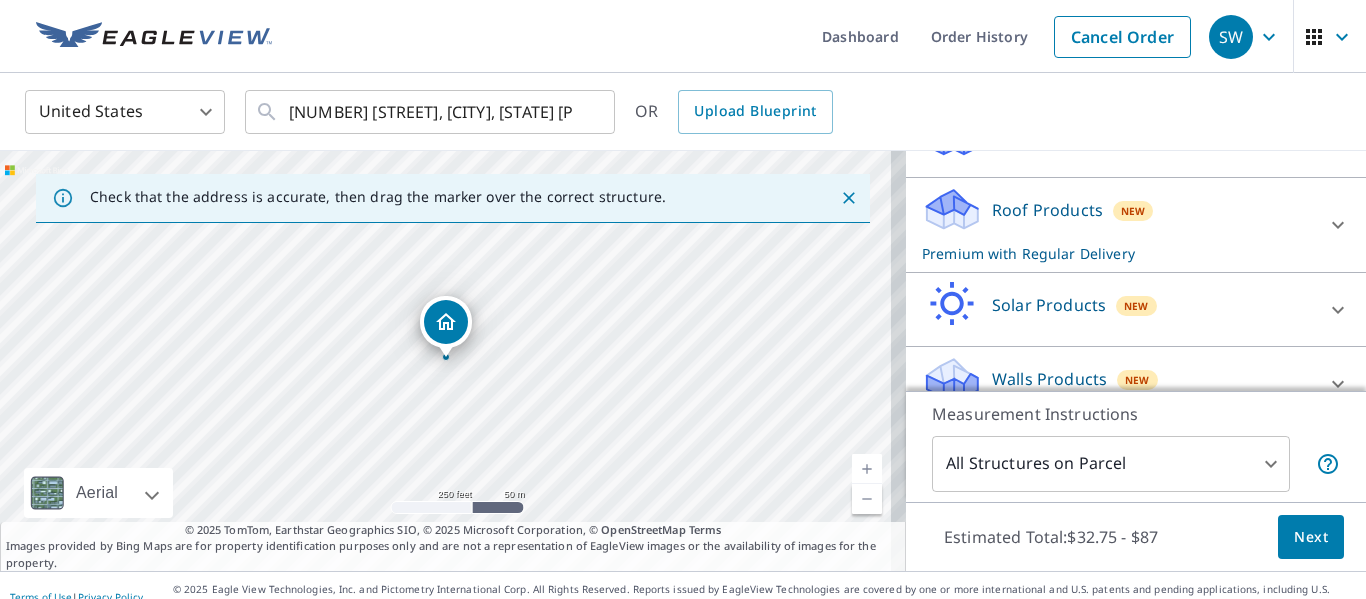 scroll, scrollTop: 284, scrollLeft: 0, axis: vertical 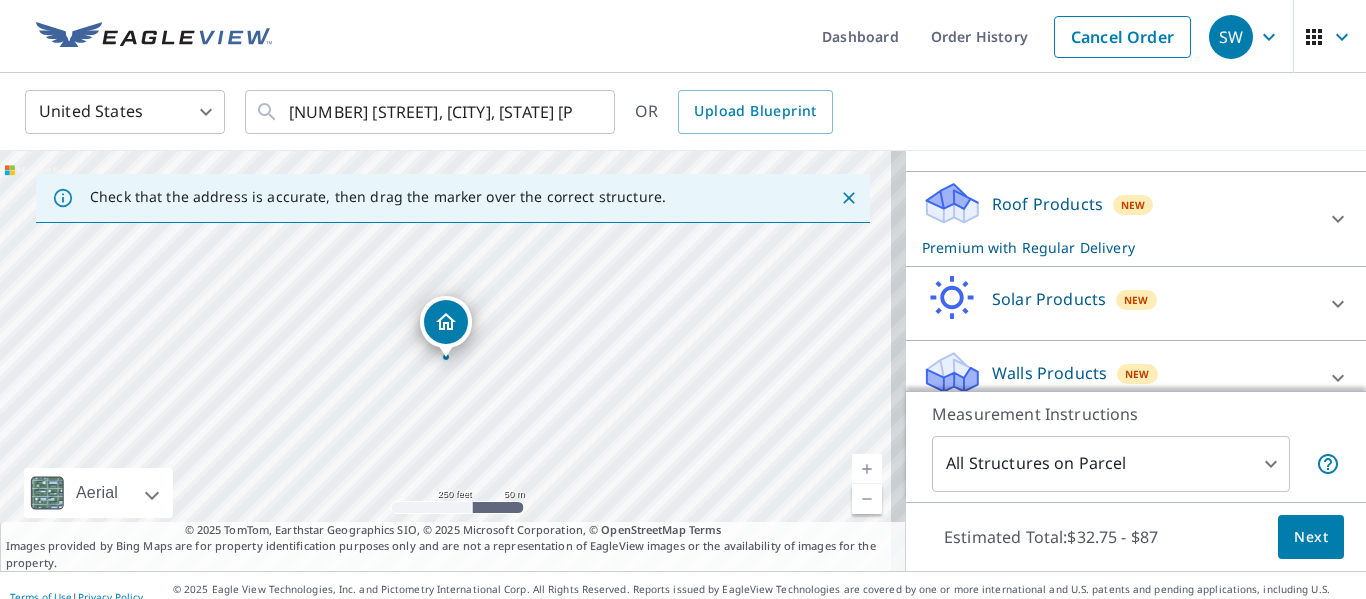 click on "Walls Products New" at bounding box center [1136, 377] 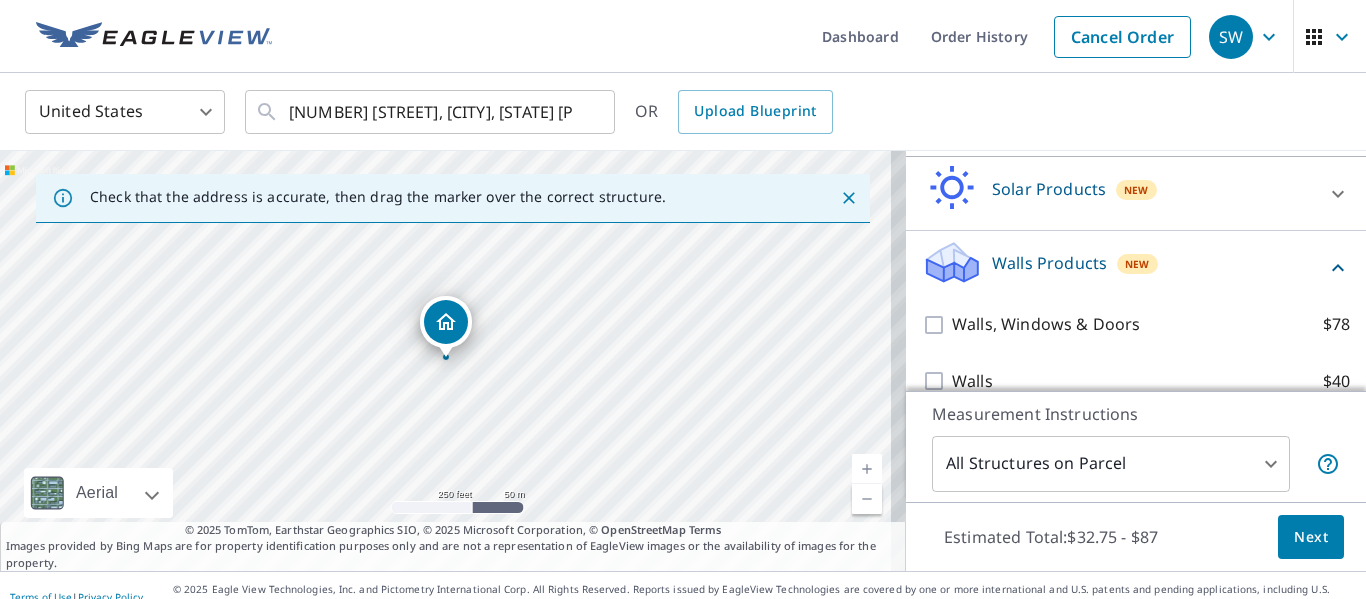 scroll, scrollTop: 397, scrollLeft: 0, axis: vertical 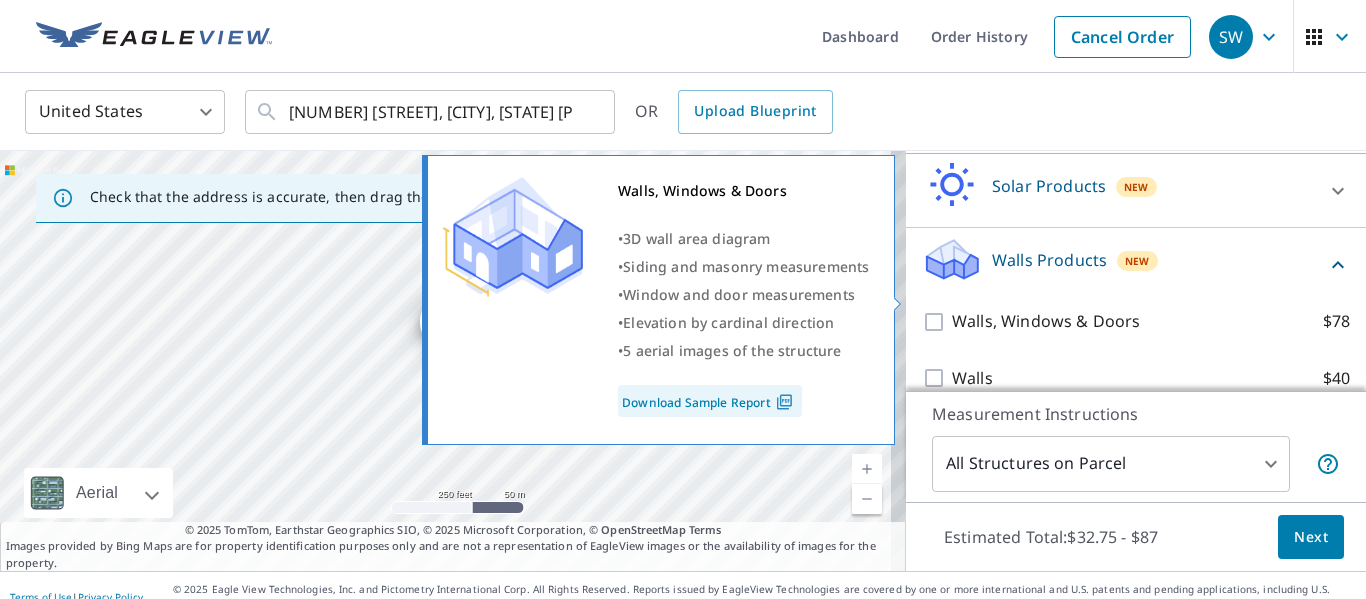 click on "Walls, Windows & Doors $78" at bounding box center (937, 322) 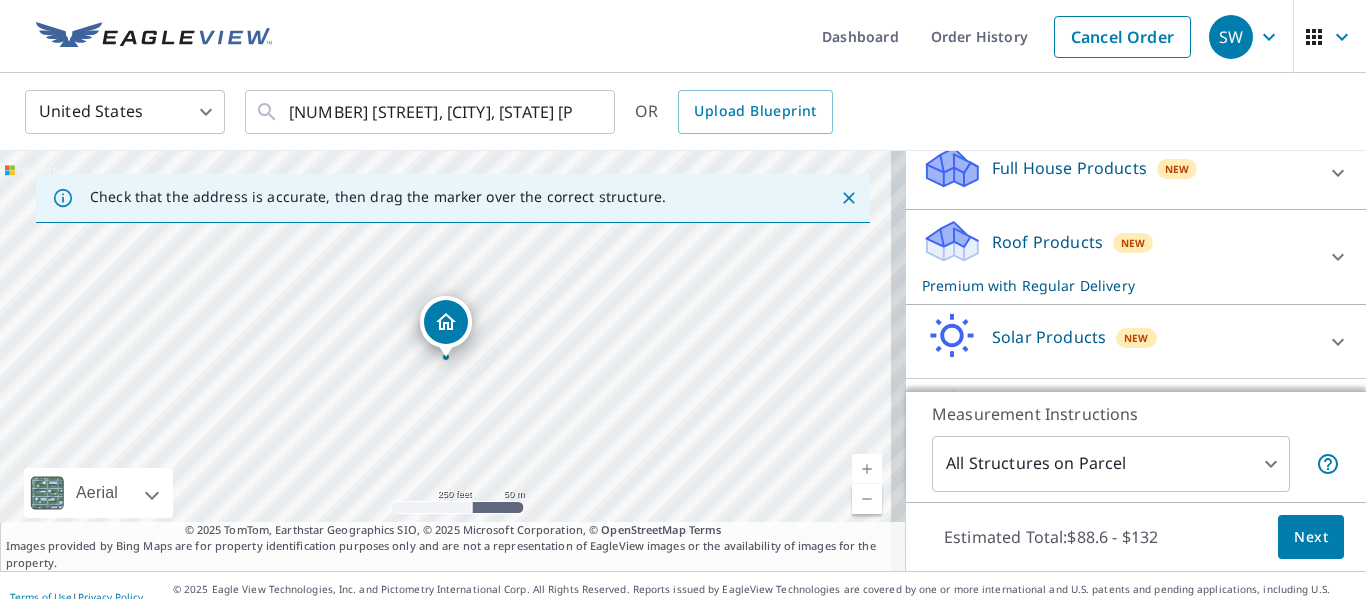 scroll, scrollTop: 197, scrollLeft: 0, axis: vertical 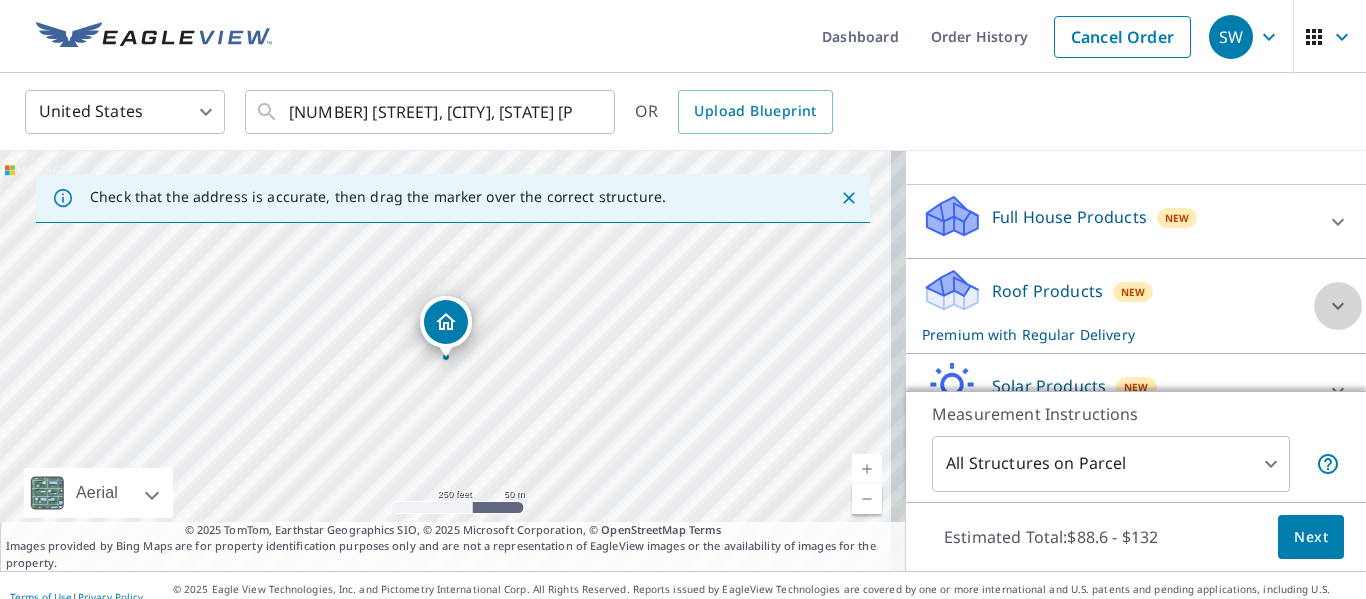 click at bounding box center (1338, 306) 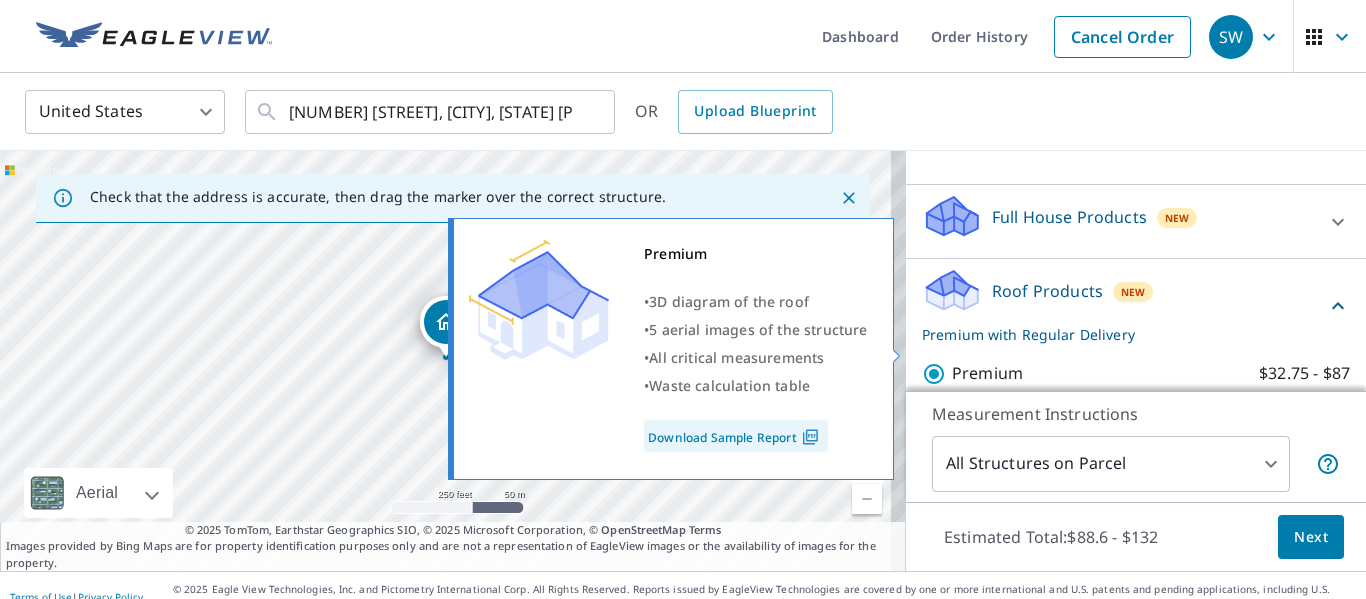 click on "Premium $32.75 - $87" at bounding box center [937, 374] 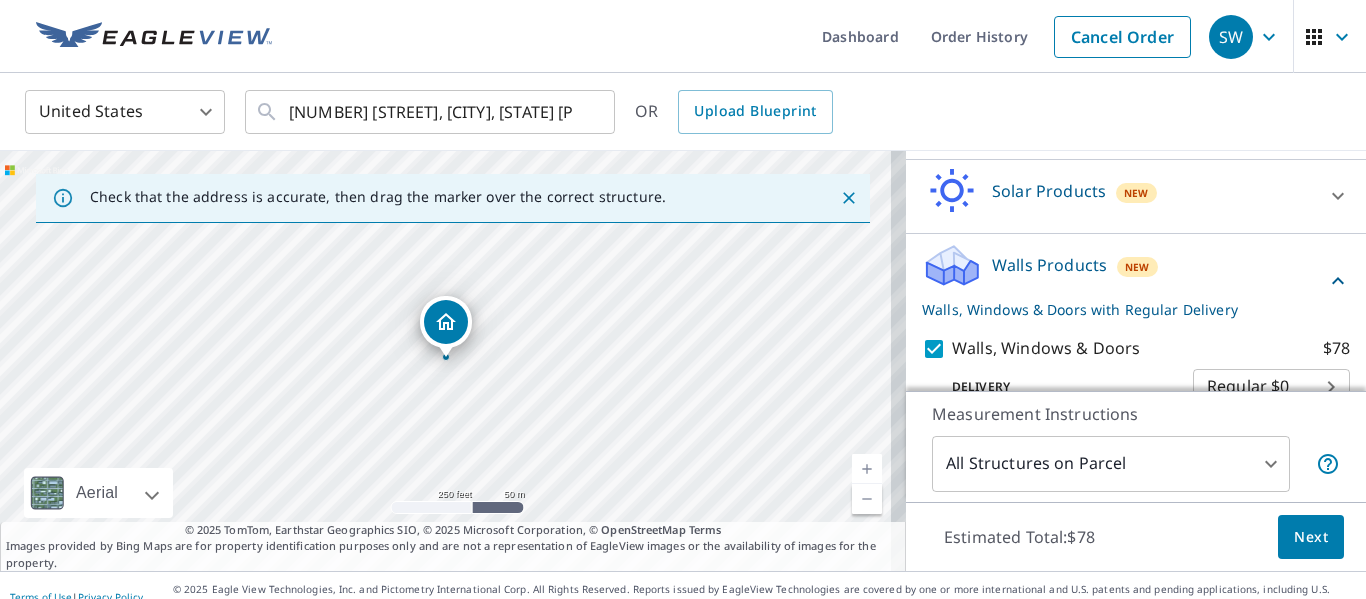 scroll, scrollTop: 668, scrollLeft: 0, axis: vertical 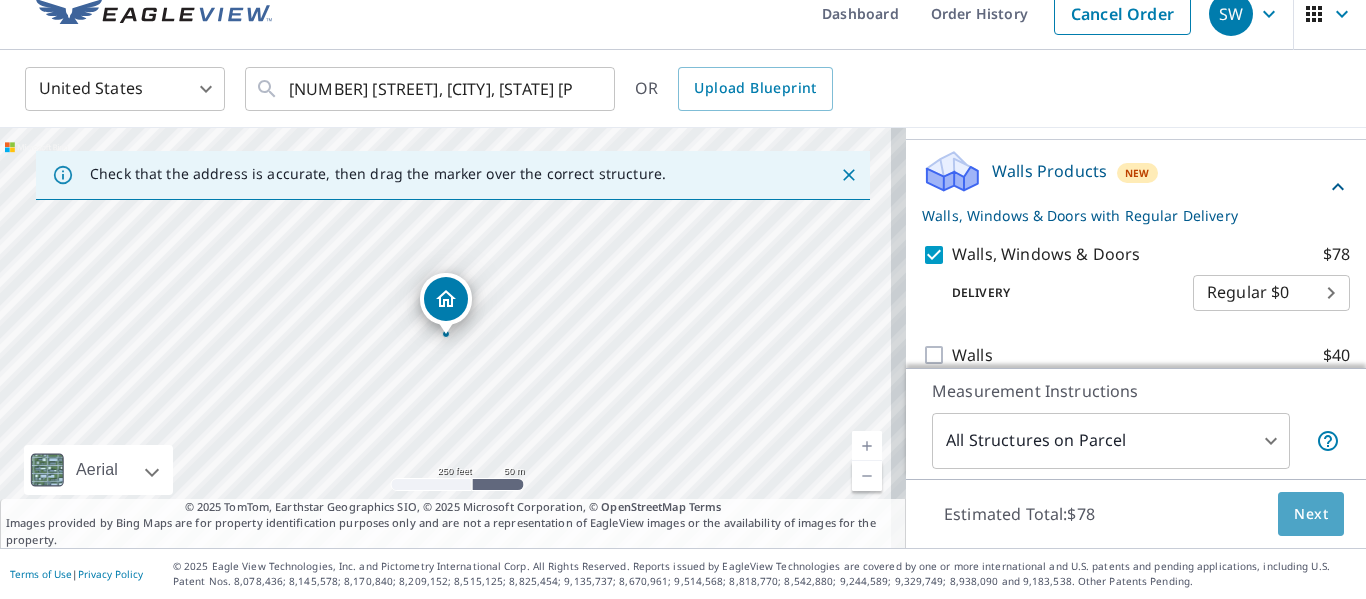 click on "Next" at bounding box center (1311, 514) 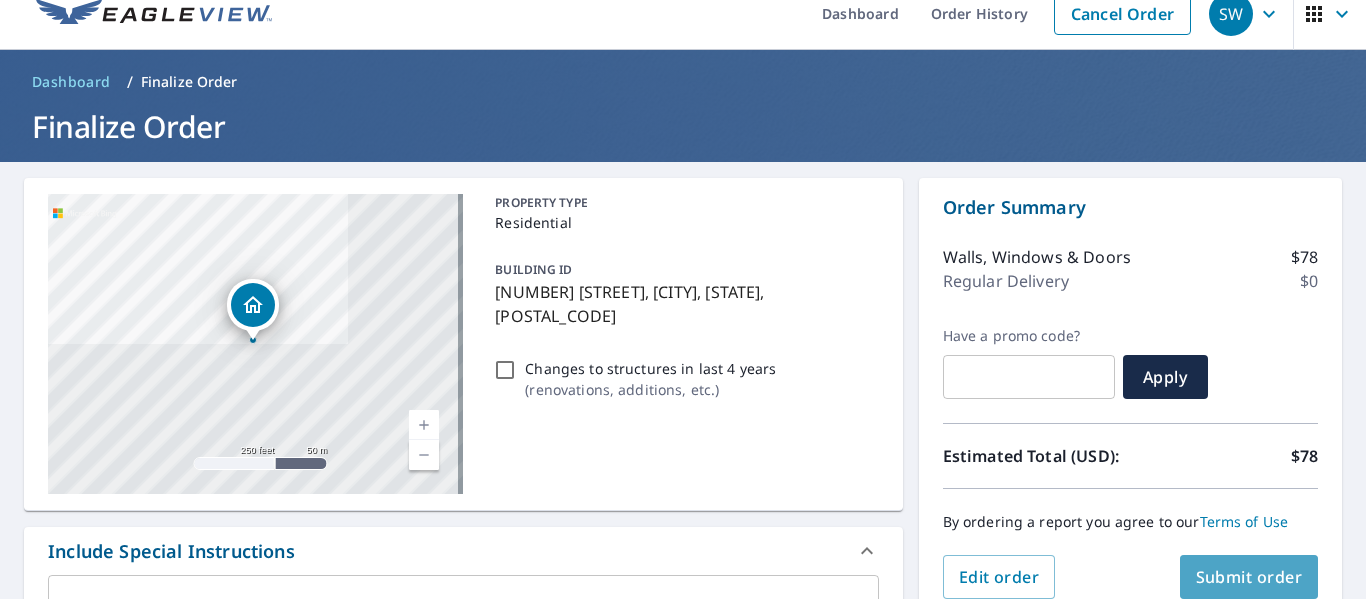 click on "Submit order" at bounding box center (1249, 577) 